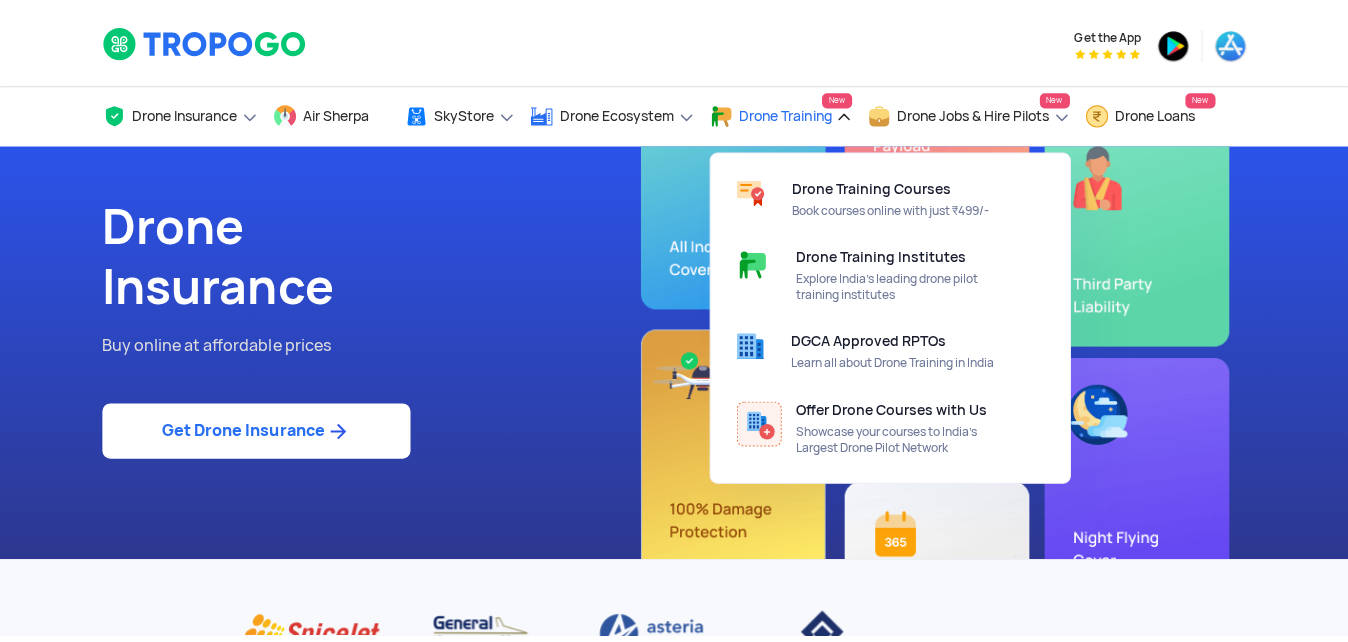 scroll, scrollTop: 0, scrollLeft: 0, axis: both 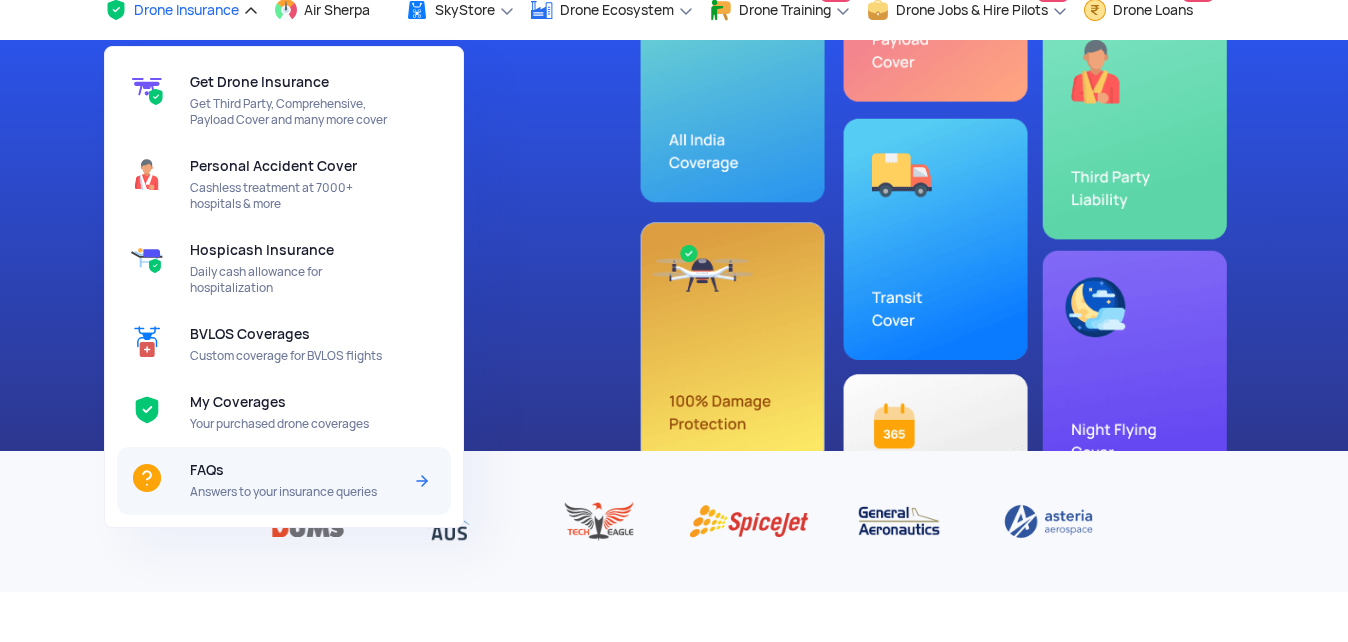 click on "FAQs Answers to your insurance queries" at bounding box center (299, 481) 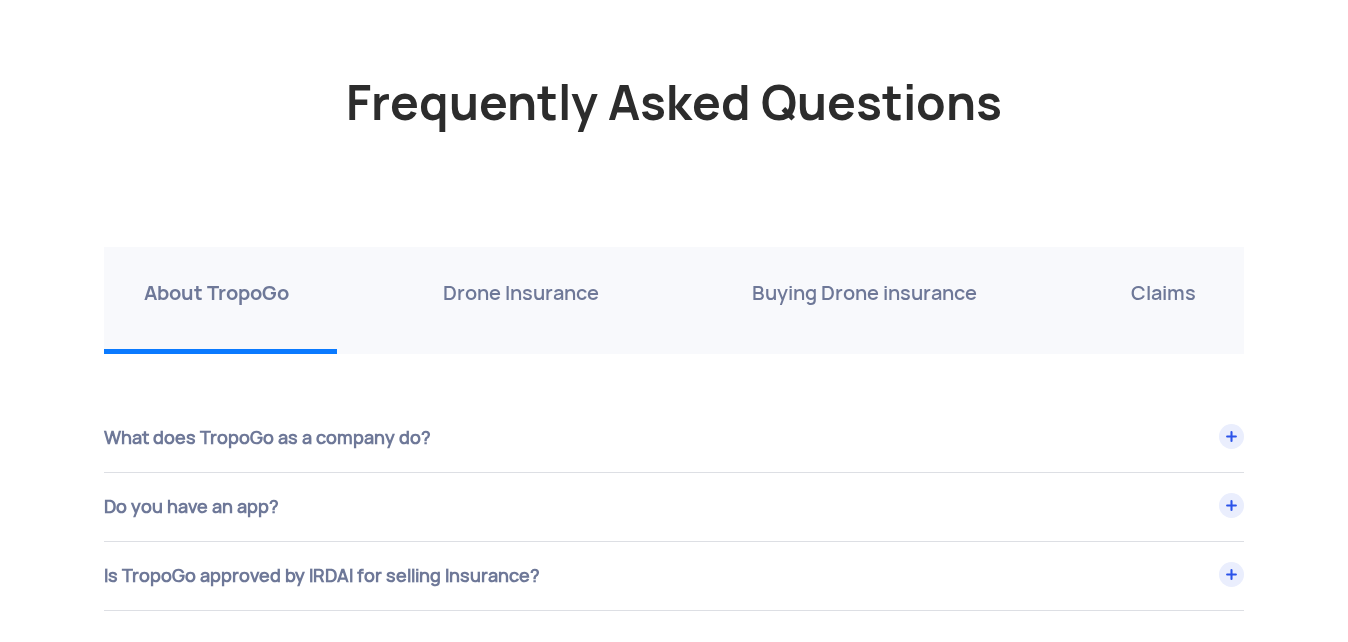 scroll, scrollTop: 6867, scrollLeft: 0, axis: vertical 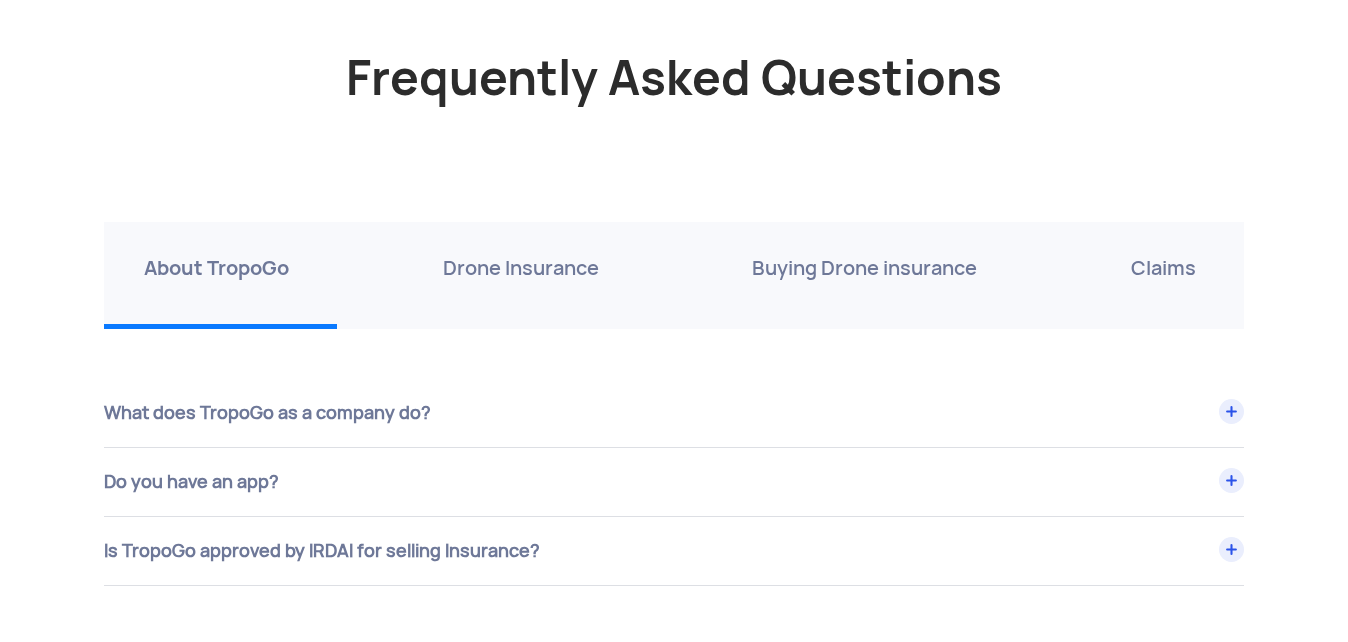 click on "What does TropoGo as a company do?" at bounding box center (674, 413) 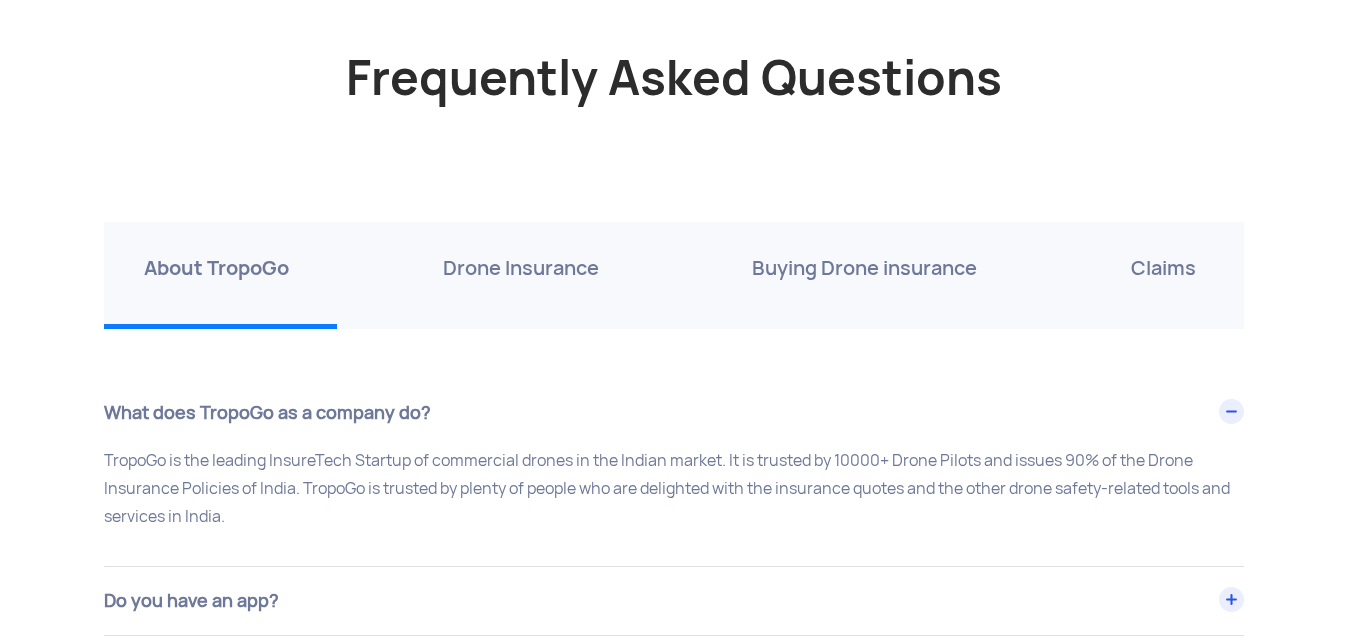 click on "What does TropoGo as a company do?" at bounding box center [674, 413] 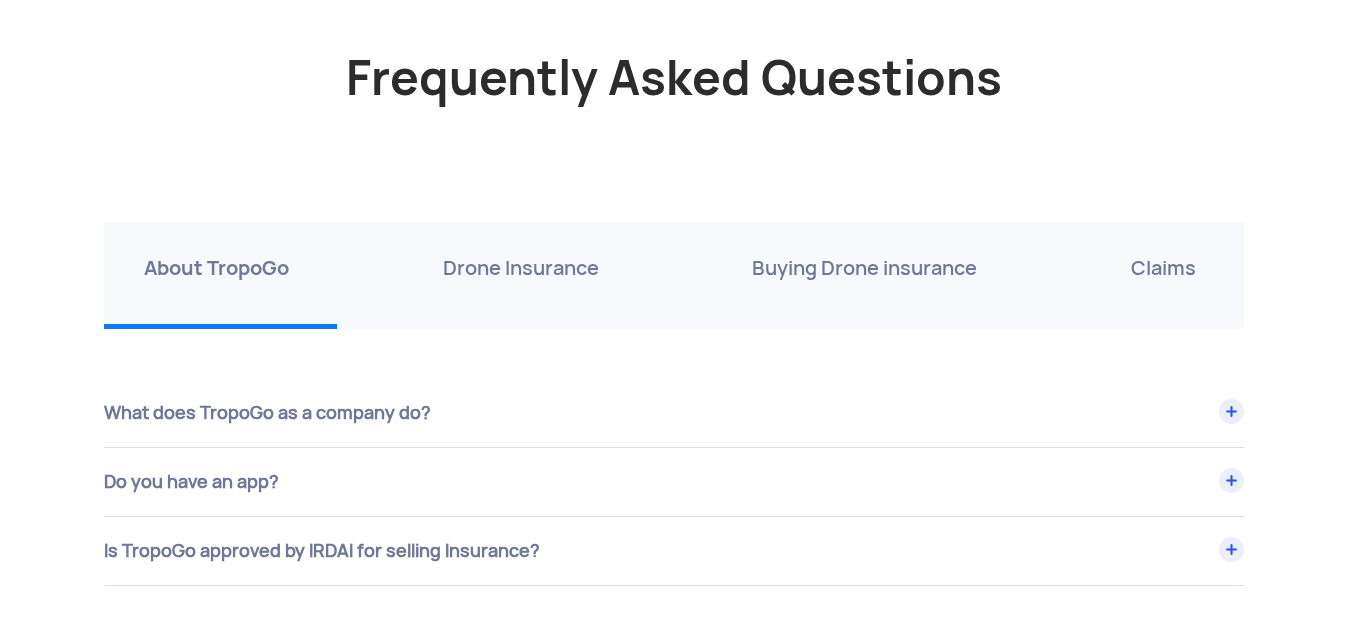 click on "Drone Insurance" at bounding box center [521, 268] 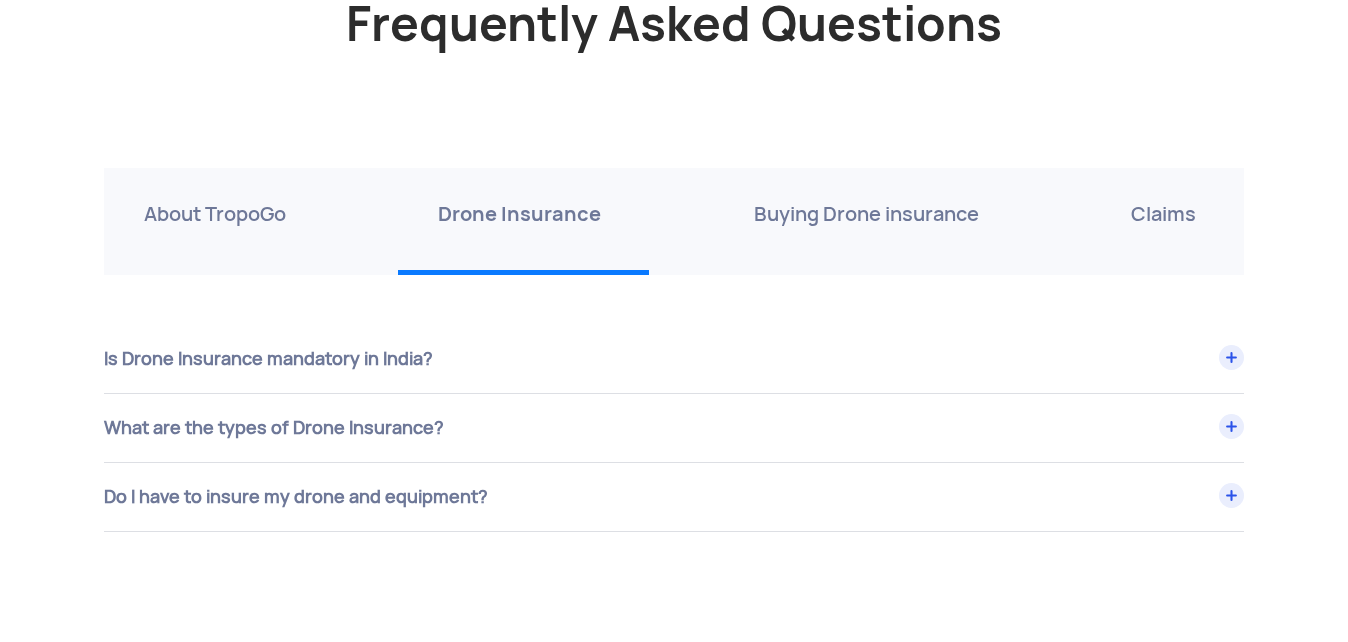 scroll, scrollTop: 6967, scrollLeft: 0, axis: vertical 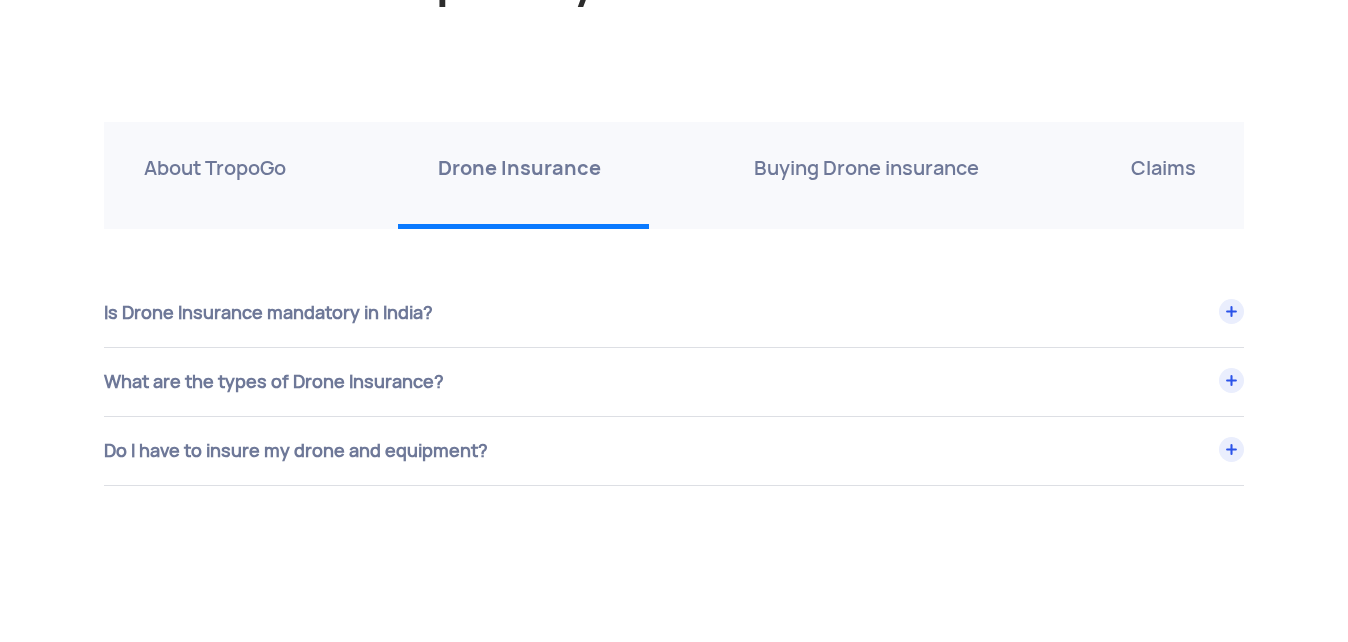 drag, startPoint x: 567, startPoint y: 342, endPoint x: 576, endPoint y: 354, distance: 15 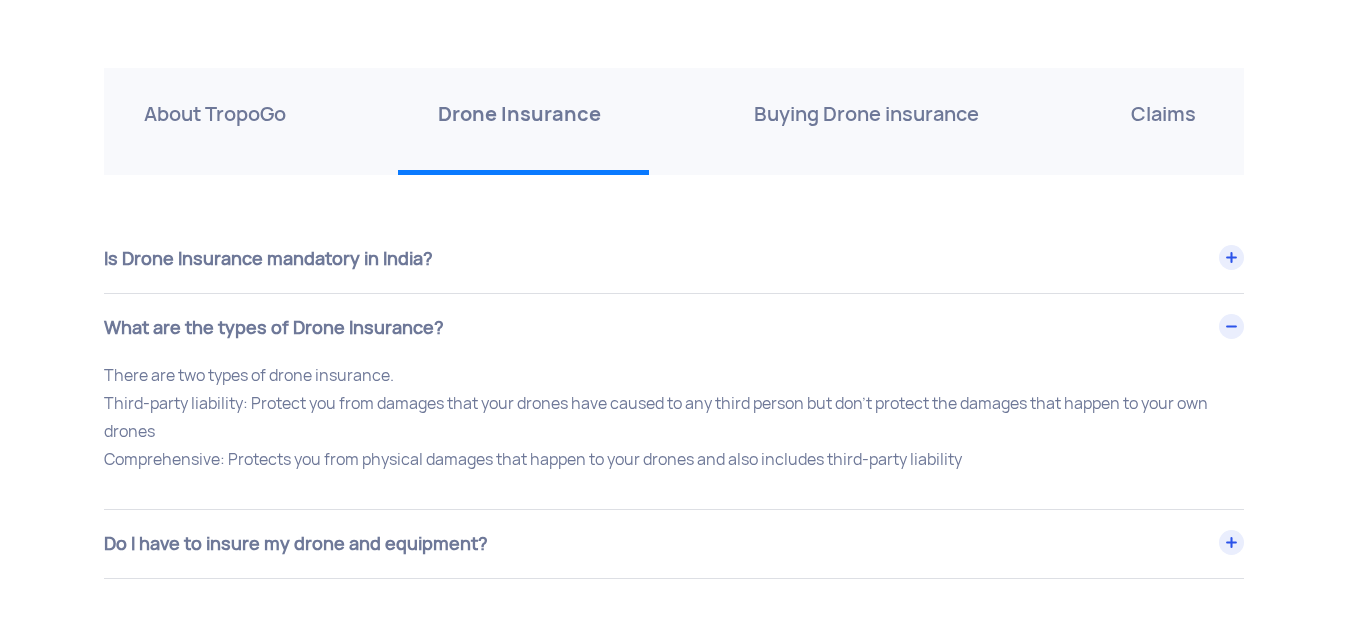 scroll, scrollTop: 7067, scrollLeft: 0, axis: vertical 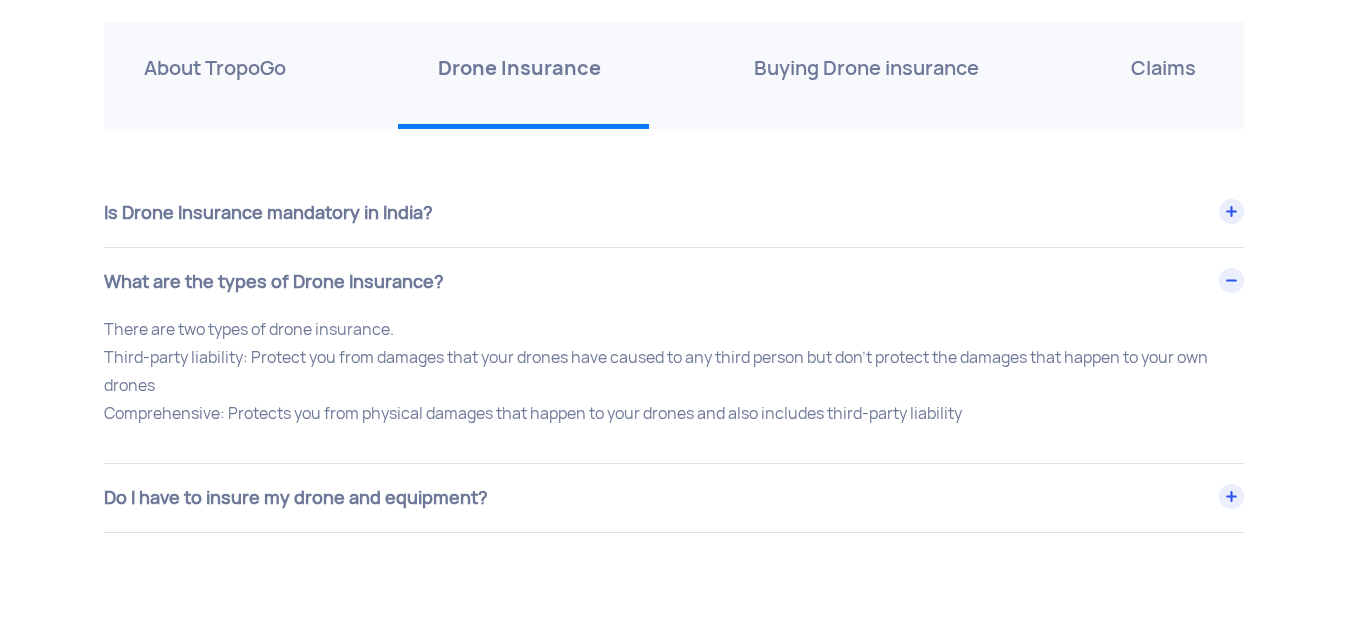 drag, startPoint x: 763, startPoint y: 403, endPoint x: 607, endPoint y: 540, distance: 207.61743 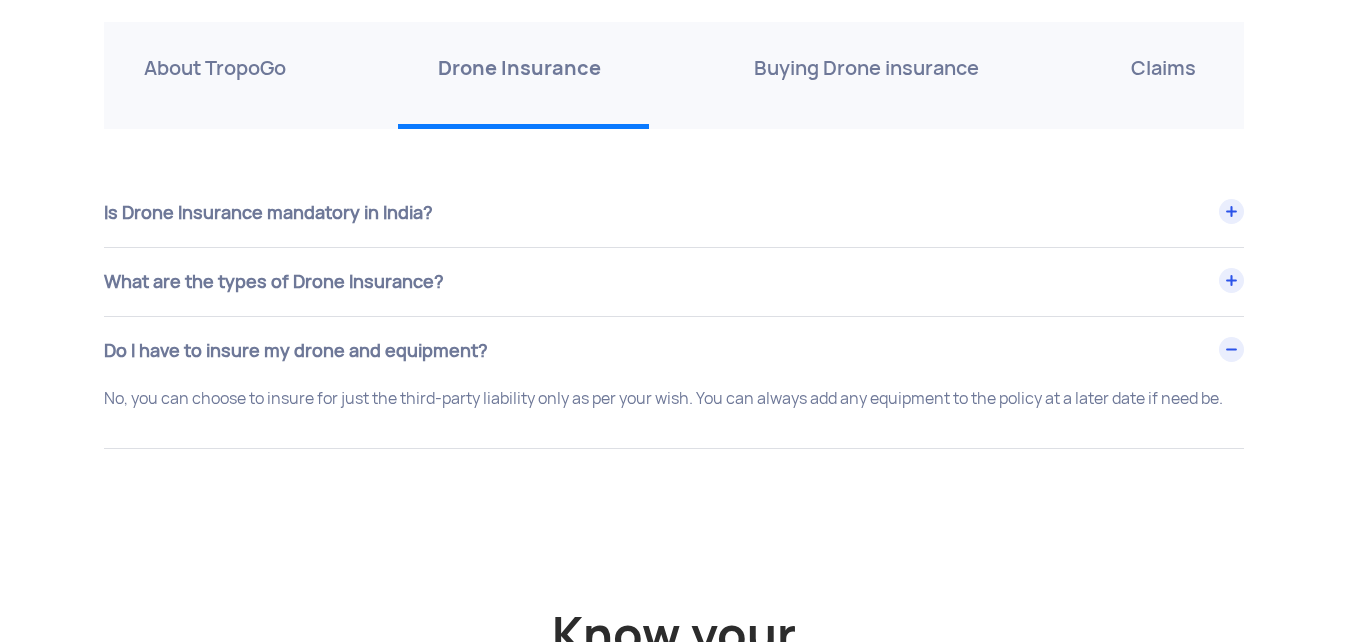 click on "Buying Drone insurance" at bounding box center (870, 75) 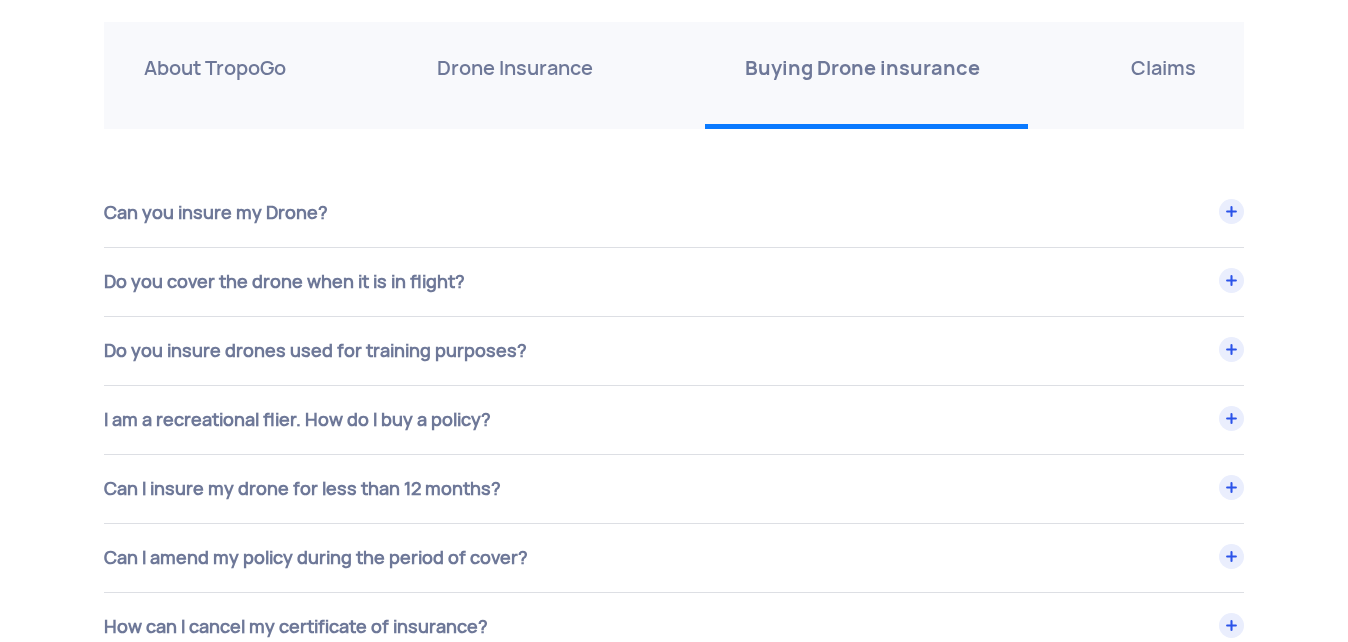 click on "Do you cover the drone when it is in flight?" at bounding box center [674, 282] 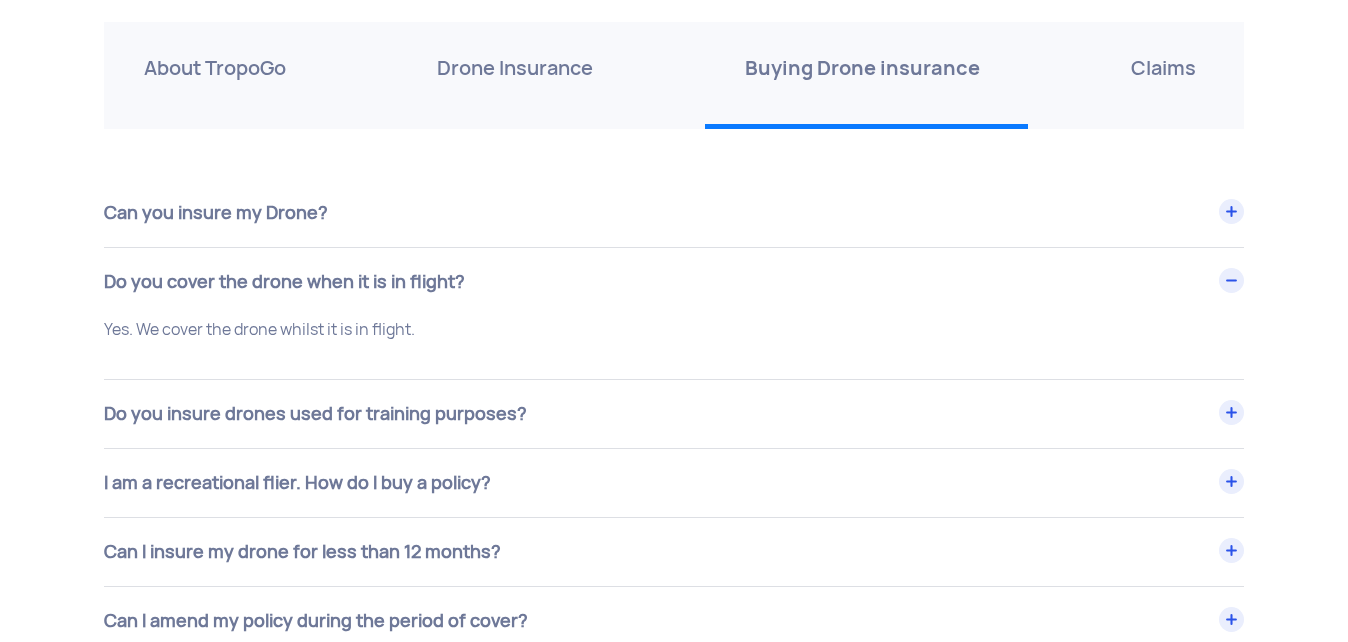 click on "Do you cover the drone when it is in flight?" at bounding box center (674, 282) 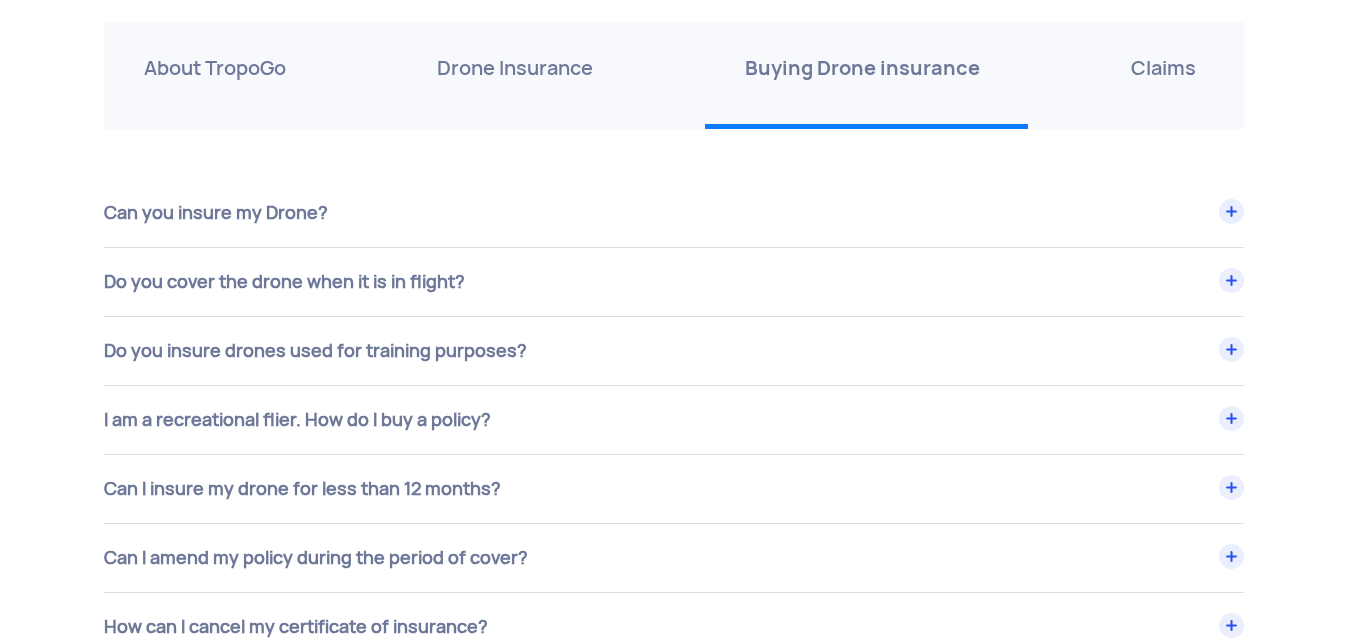 scroll, scrollTop: 7167, scrollLeft: 0, axis: vertical 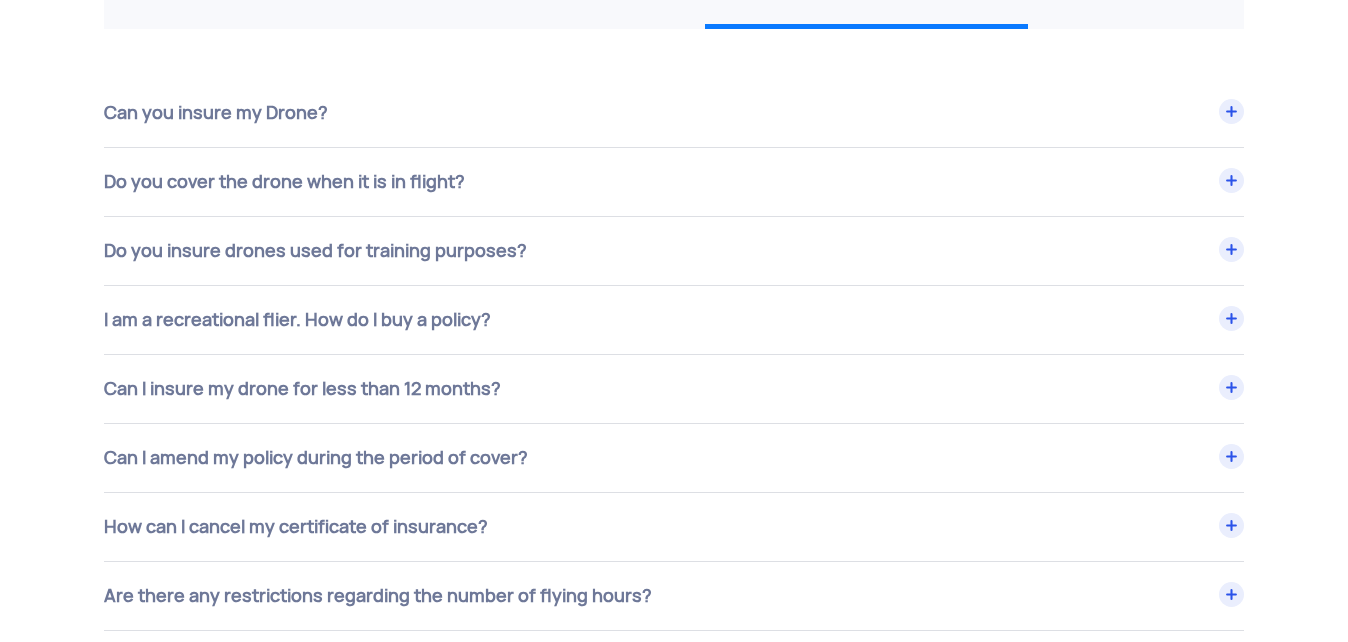 click on "I am a recreational flier. How do I buy a policy?" at bounding box center (674, 320) 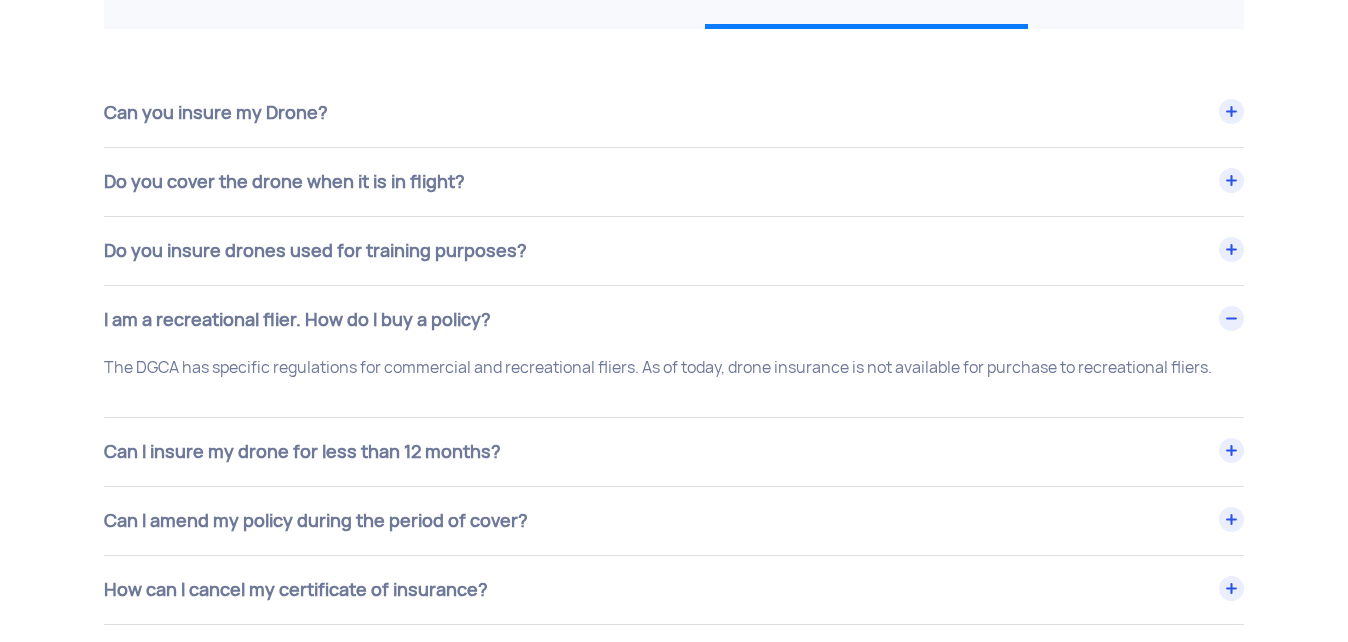 click on "I am a recreational flier. How do I buy a policy?" at bounding box center [674, 320] 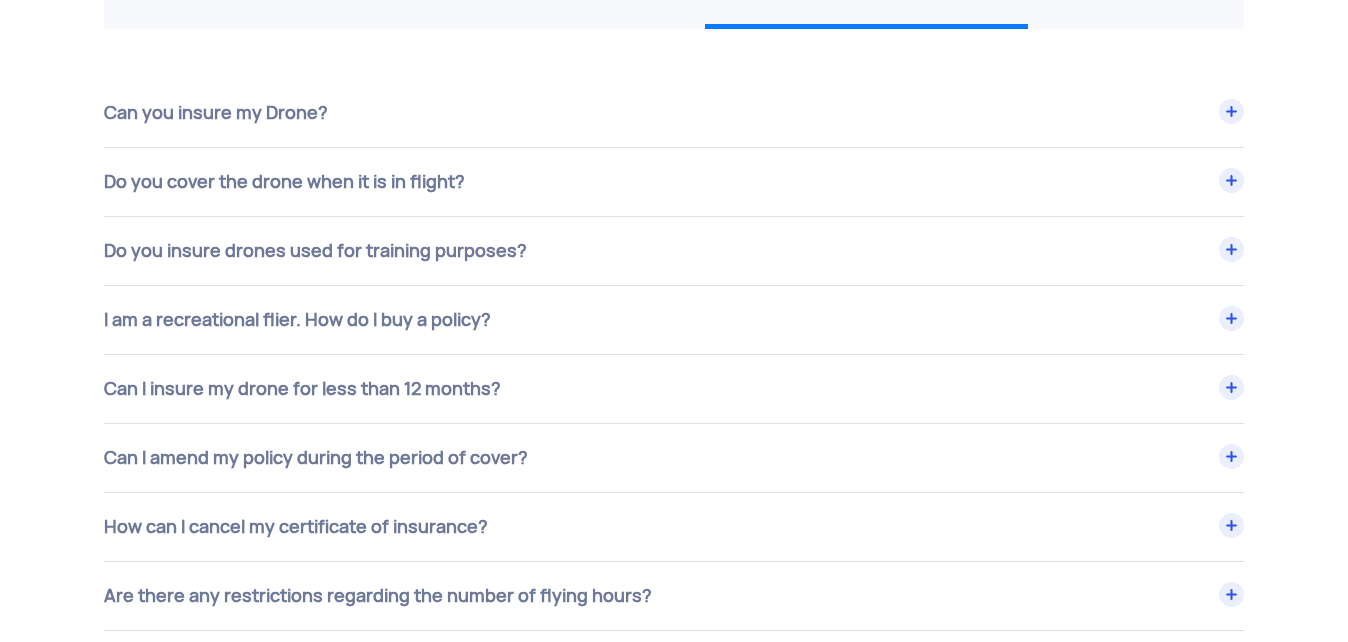 click on "Can I insure my drone for less than 12 months?" at bounding box center (674, 389) 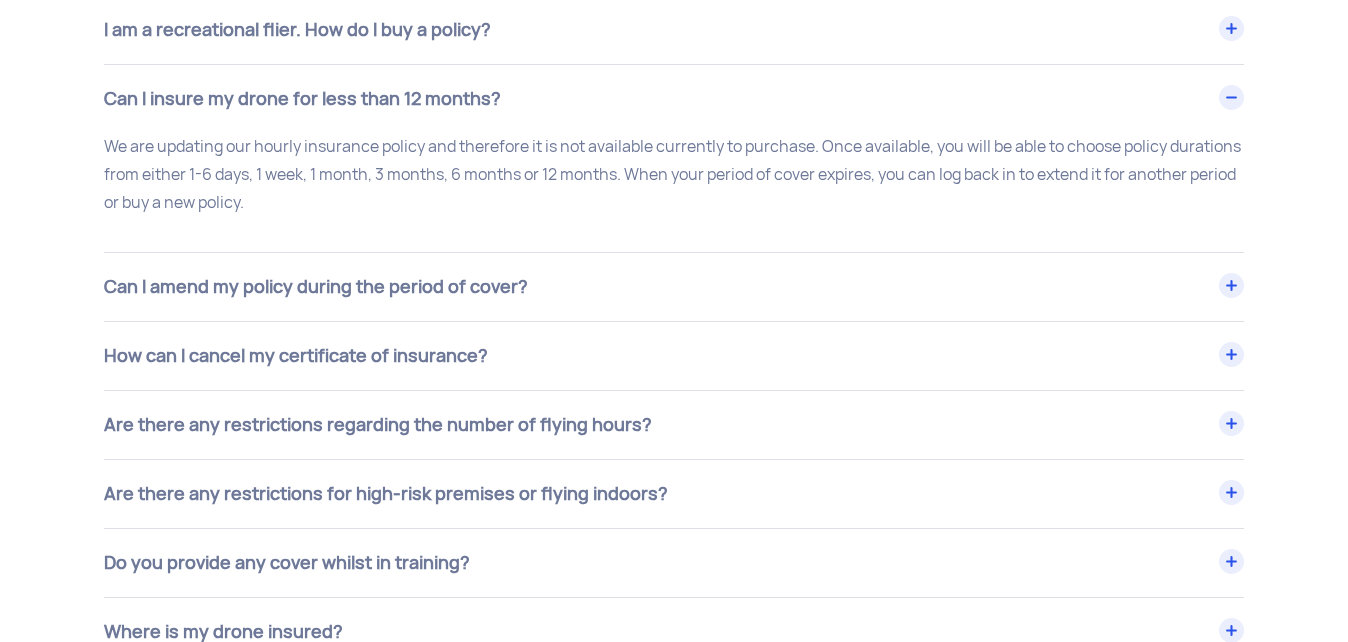 scroll, scrollTop: 7467, scrollLeft: 0, axis: vertical 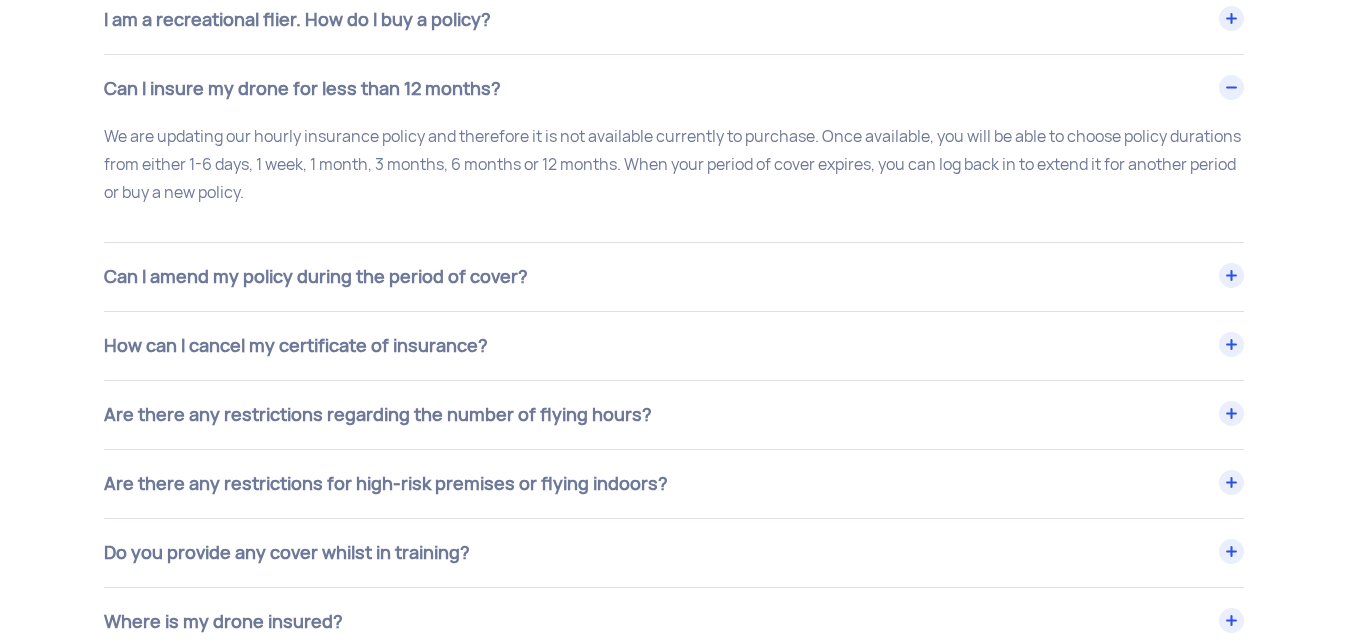 click on "Can I amend my policy during the period of cover?" at bounding box center [674, 277] 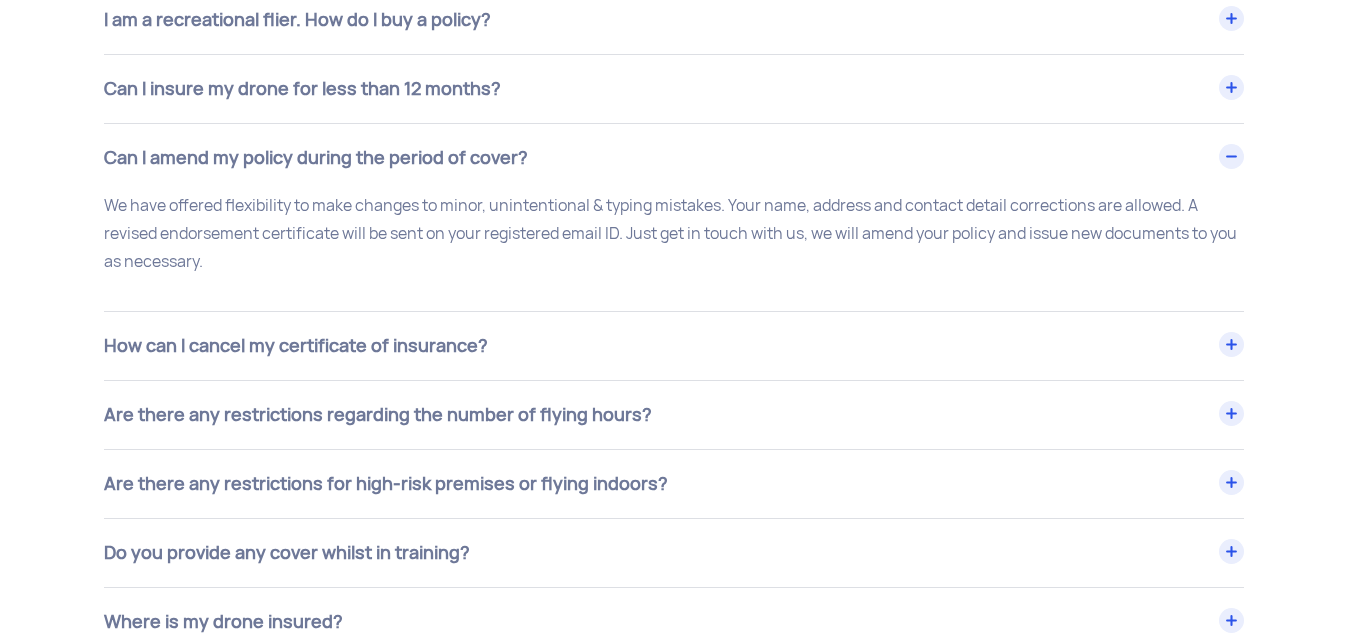 click on "How can I cancel my certificate of insurance?" at bounding box center (674, 346) 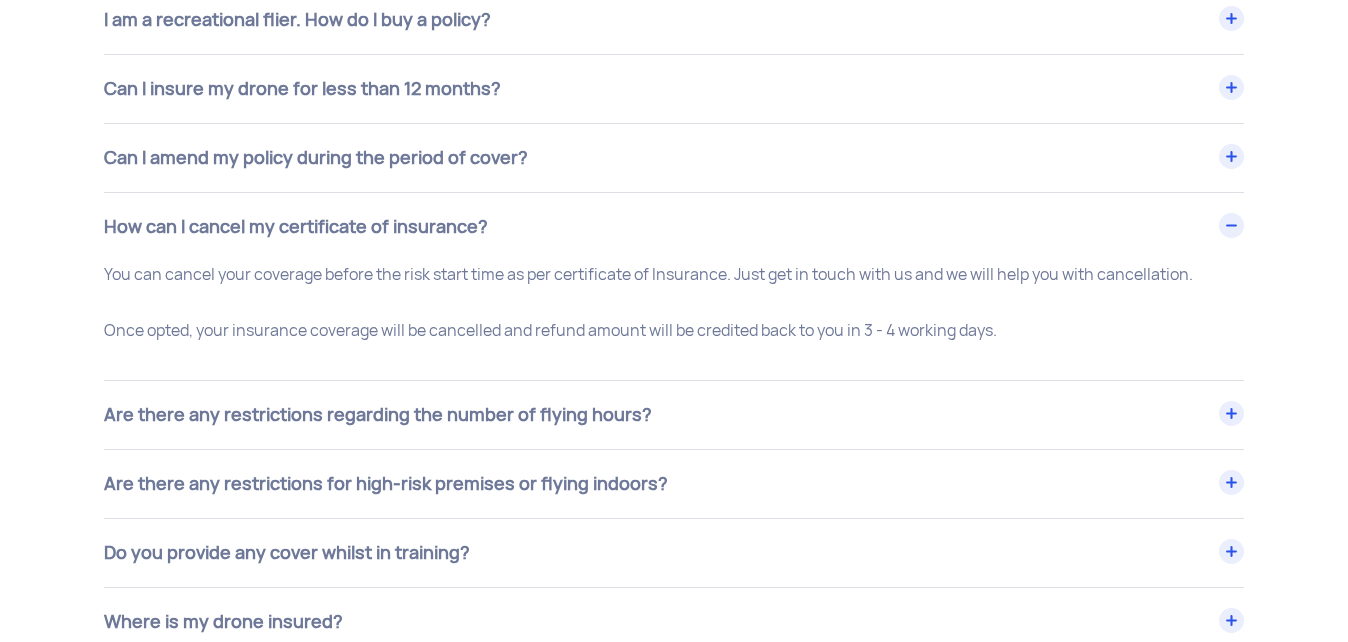 click on "Are there any restrictions regarding the number of flying hours?" at bounding box center [674, 415] 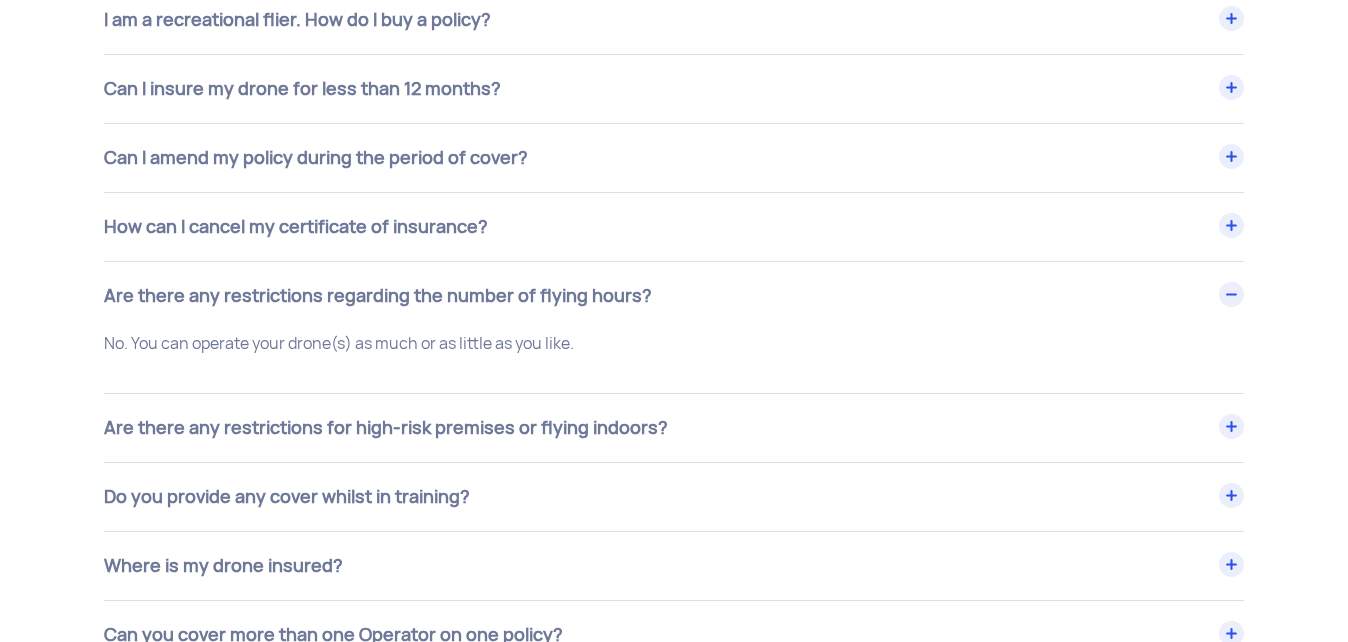 click on "Are there any restrictions for high-risk premises or flying indoors?" at bounding box center (674, 428) 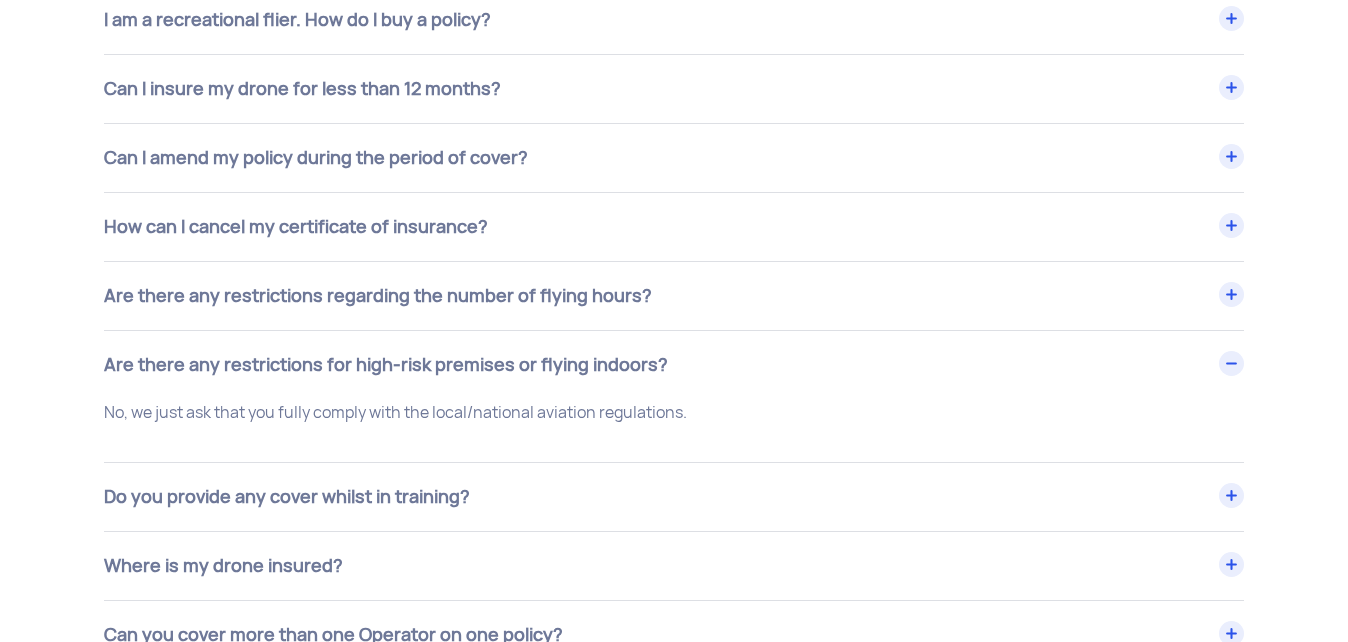 click on "Do you provide any cover whilst in training?" at bounding box center [674, 497] 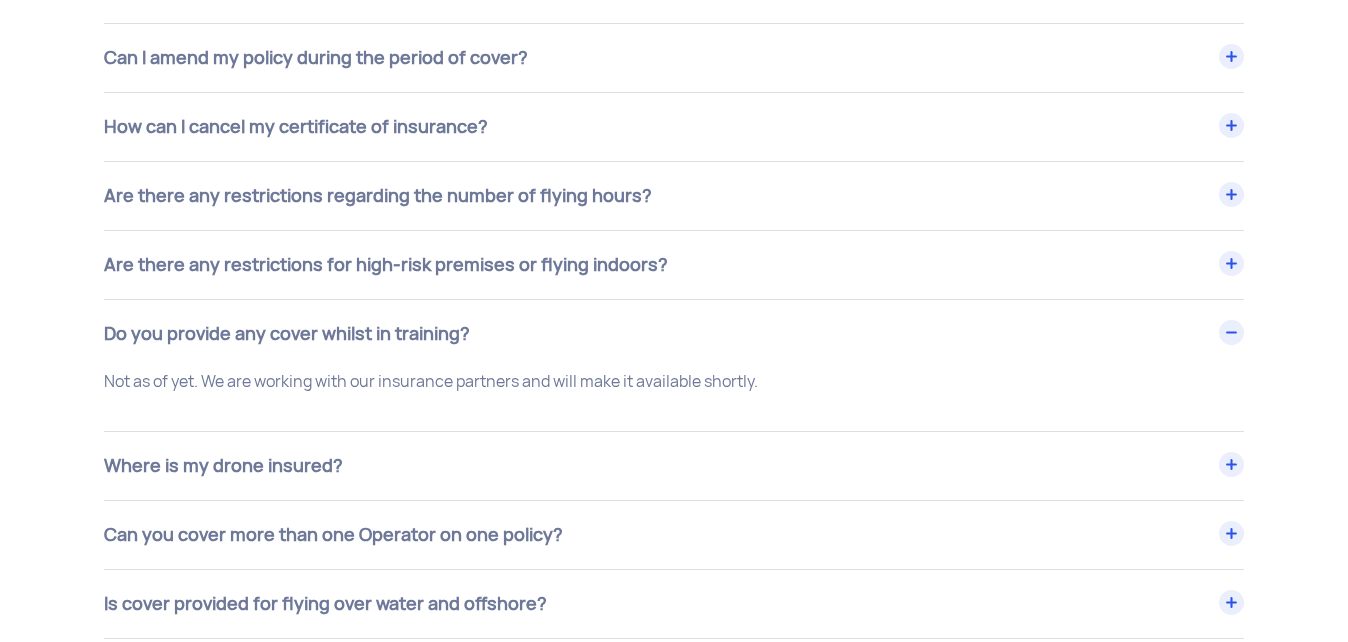 scroll, scrollTop: 7667, scrollLeft: 0, axis: vertical 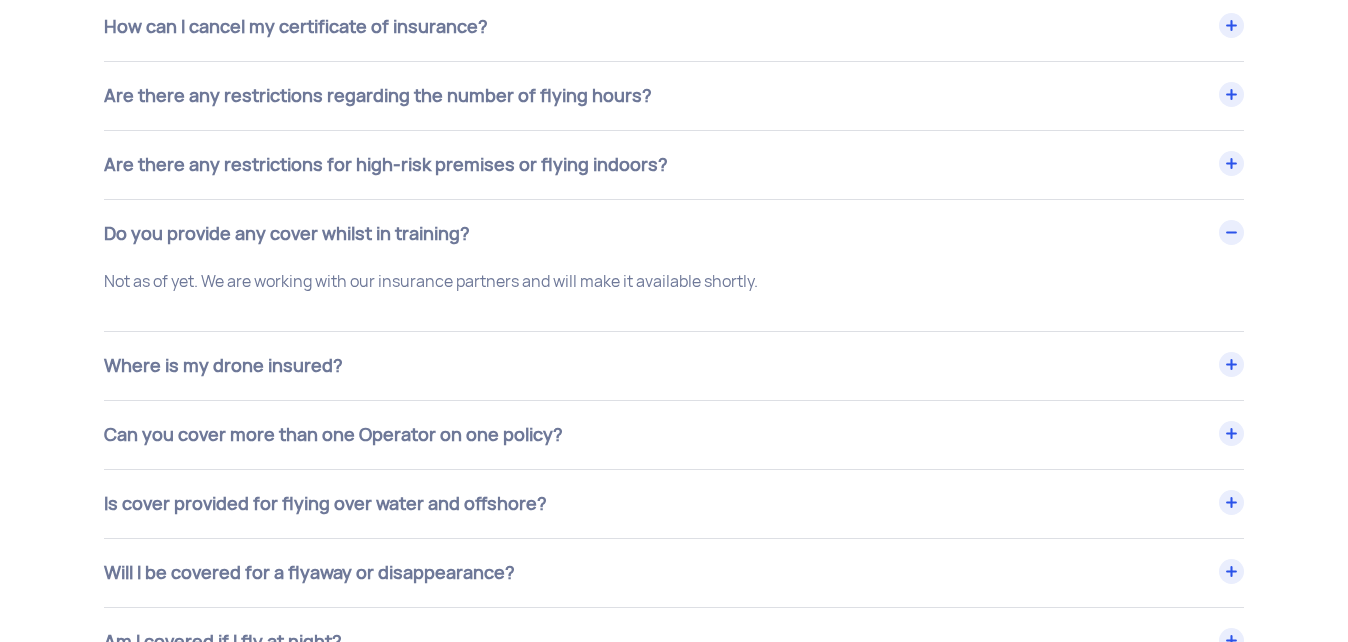 click on "Where is my drone insured?" at bounding box center (674, 366) 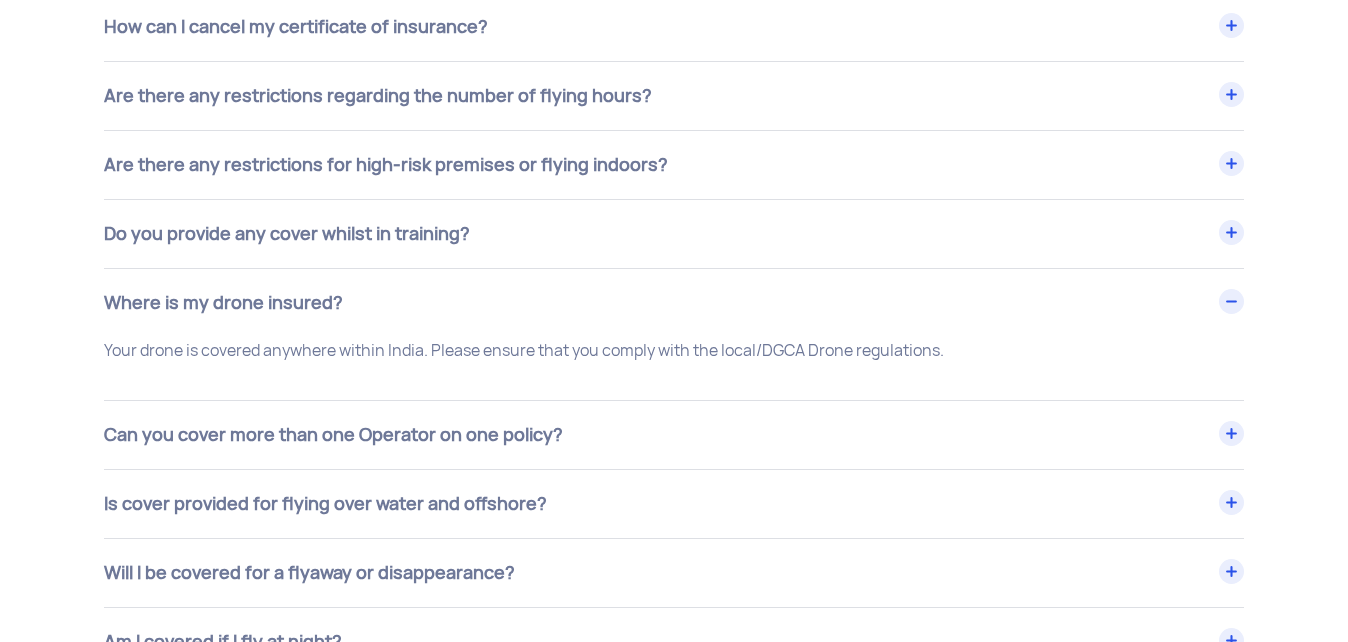 click on "Where is my drone insured?" at bounding box center [674, 303] 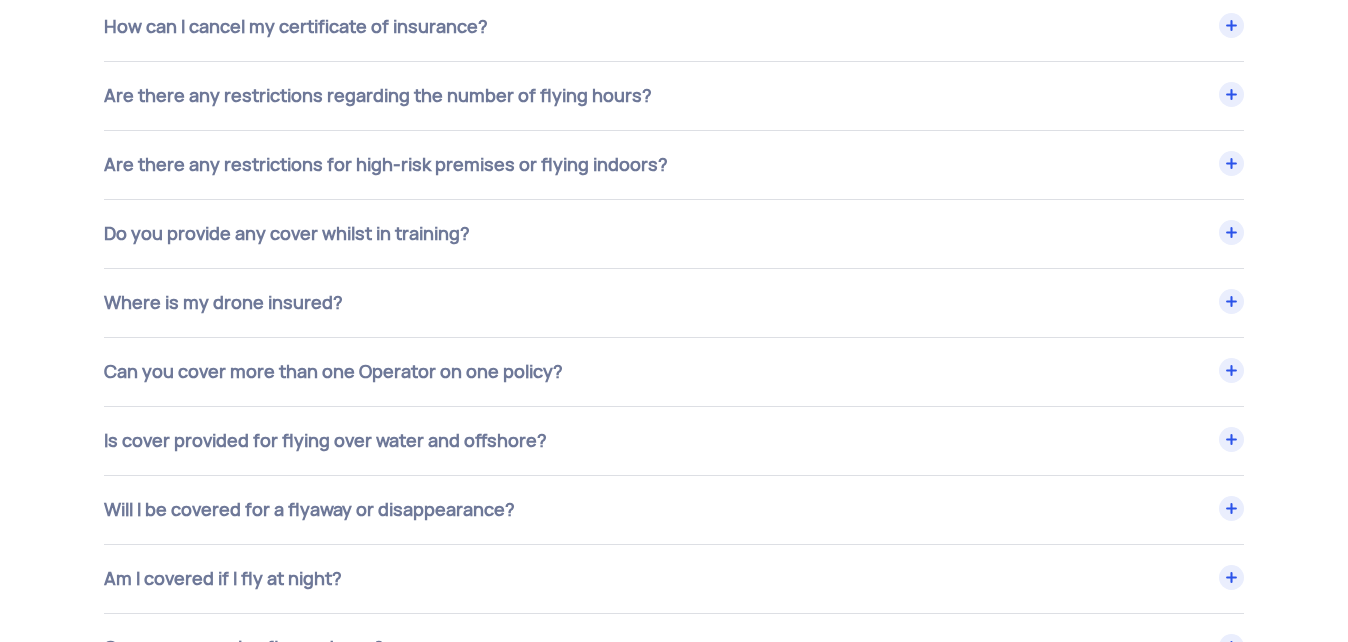 click on "Can you cover more than one Operator on one policy?" at bounding box center [674, 372] 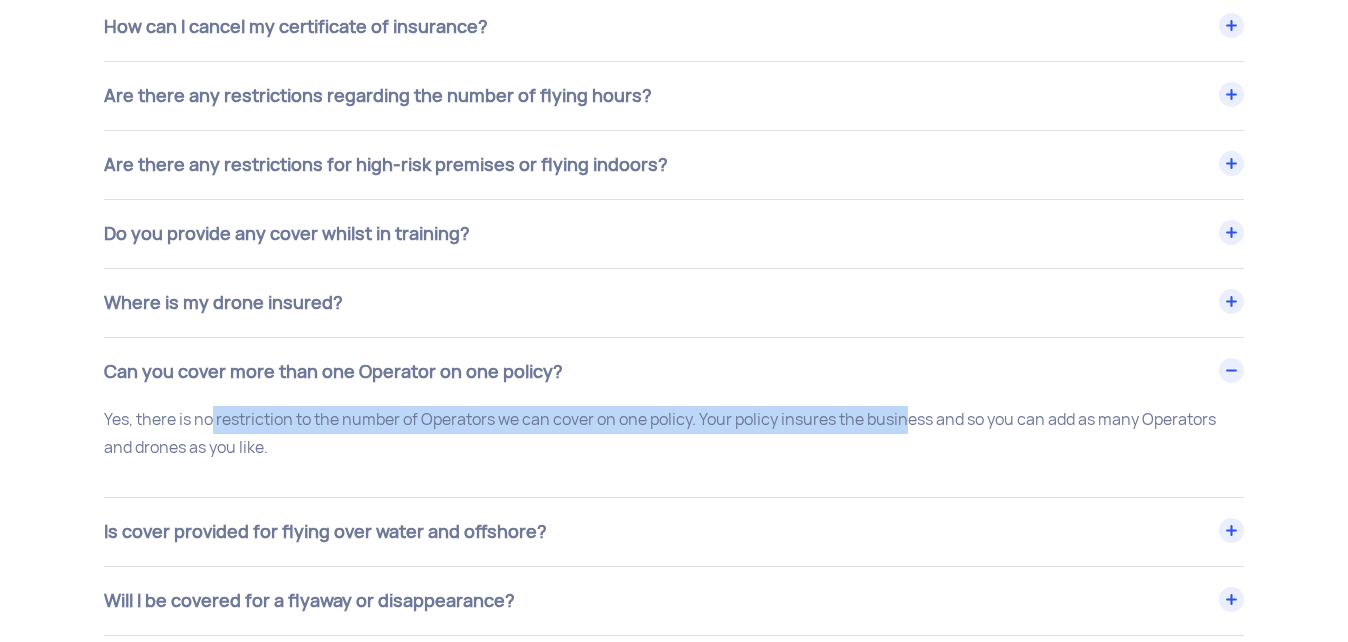 drag, startPoint x: 220, startPoint y: 379, endPoint x: 851, endPoint y: 388, distance: 631.0642 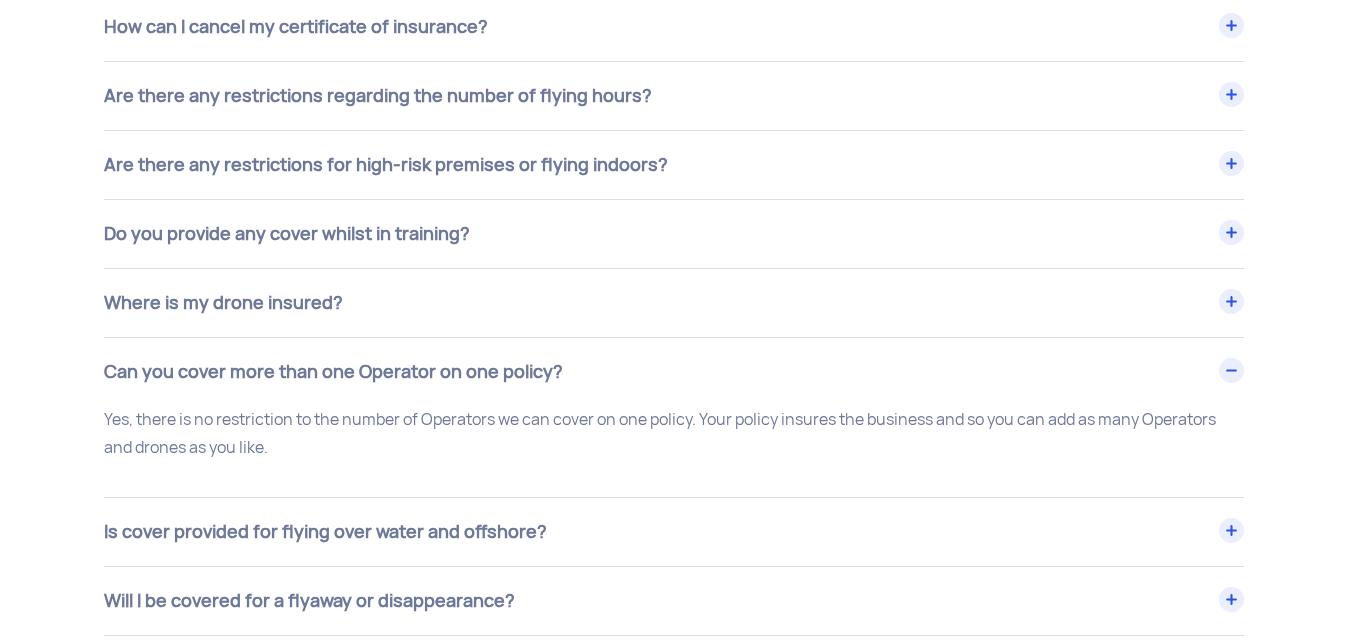 click on "Can you cover more than one Operator on one policy?" at bounding box center (674, 372) 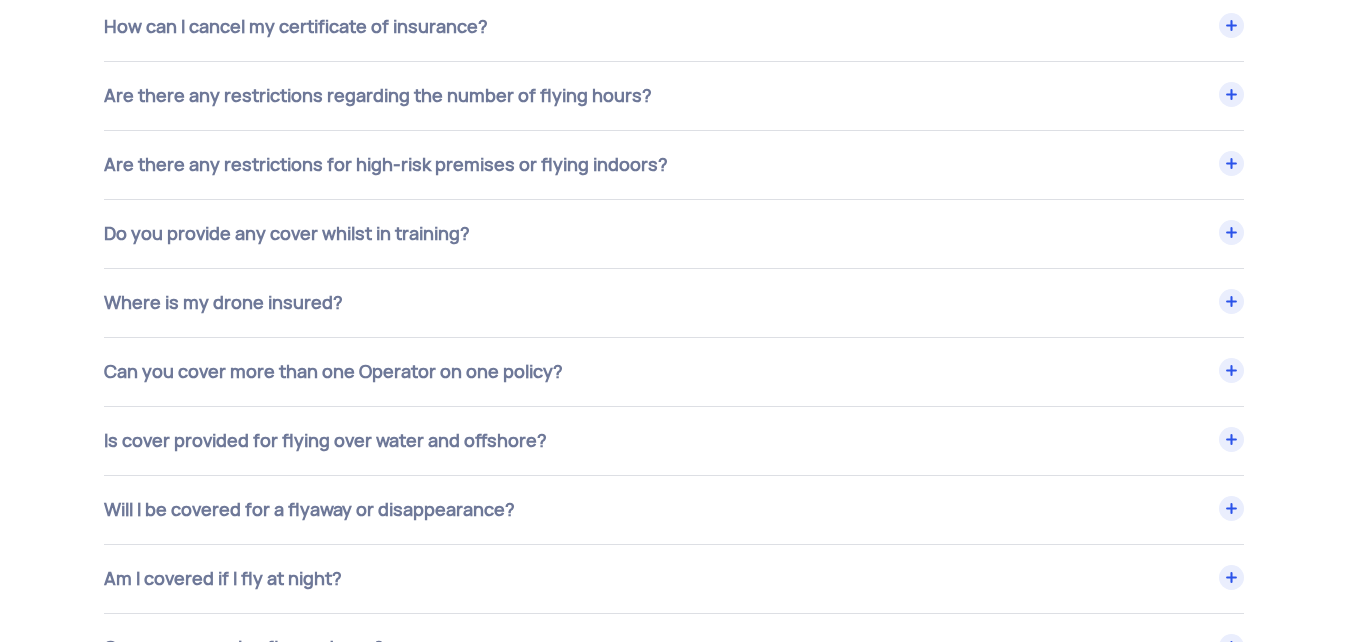 click on "Can you cover more than one Operator on one policy?" at bounding box center (674, 372) 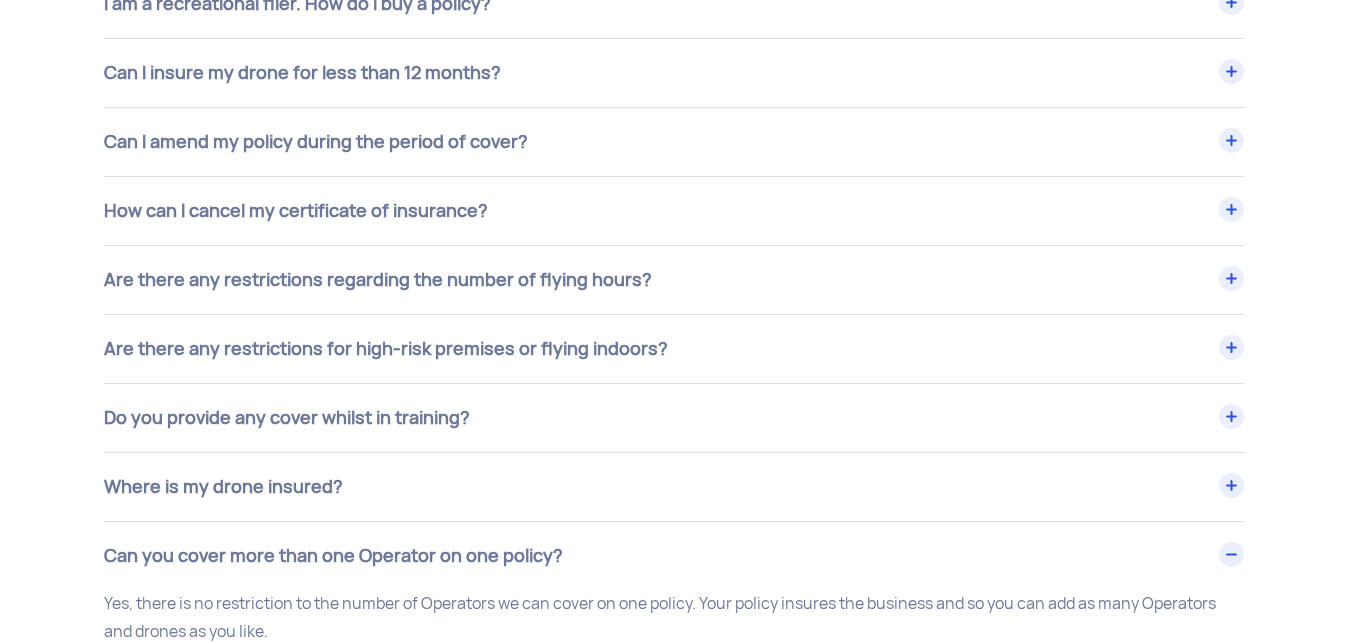 scroll, scrollTop: 7467, scrollLeft: 0, axis: vertical 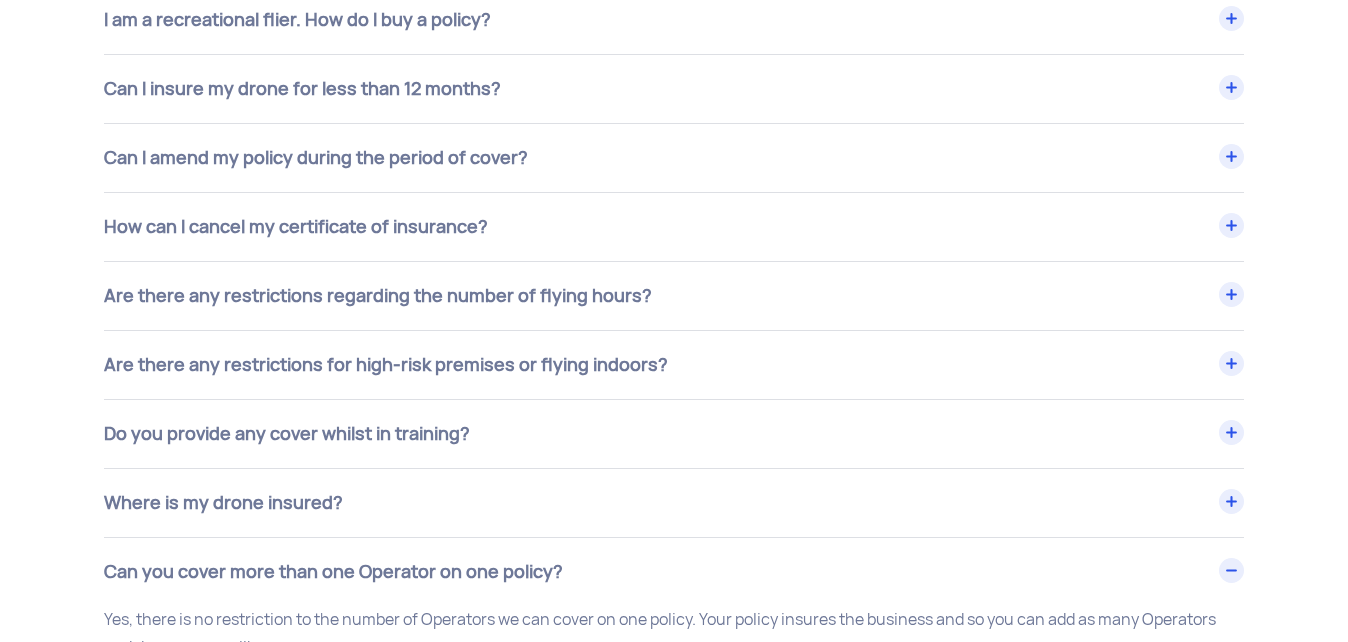 click on "Are there any restrictions regarding the number of flying hours?" at bounding box center [674, 296] 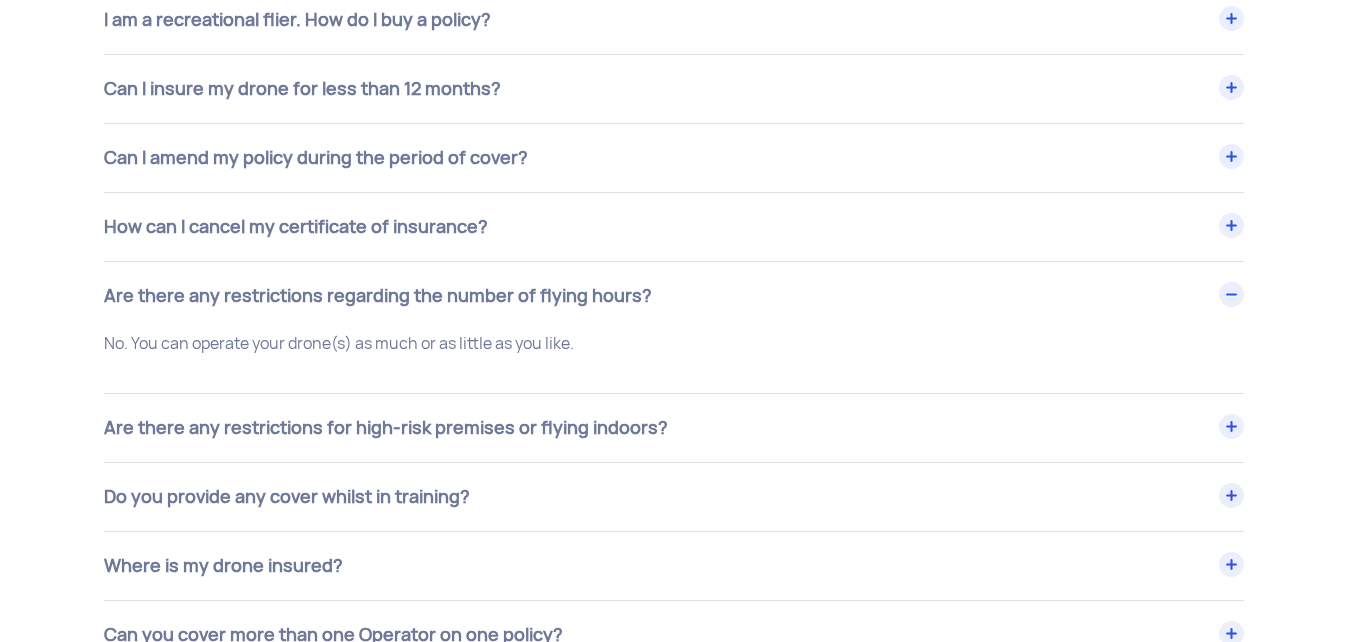 click on "Are there any restrictions regarding the number of flying hours?" at bounding box center (674, 296) 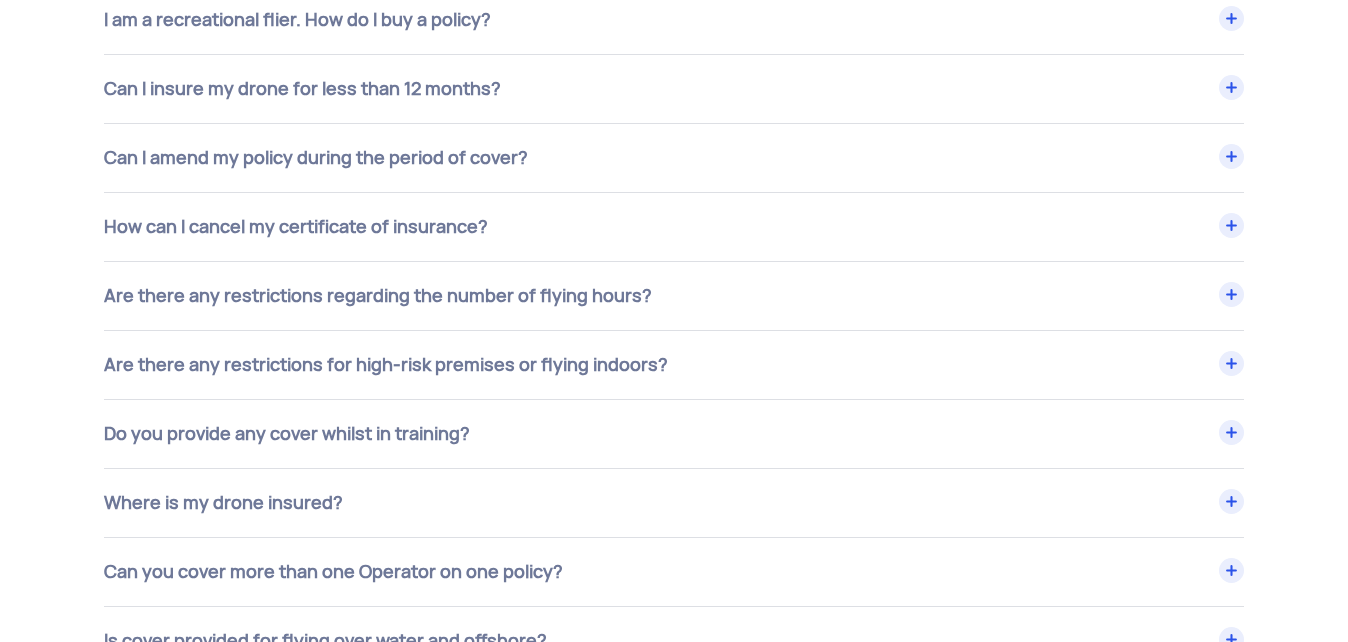 click on "Are there any restrictions for high-risk premises or flying indoors?" at bounding box center [674, 365] 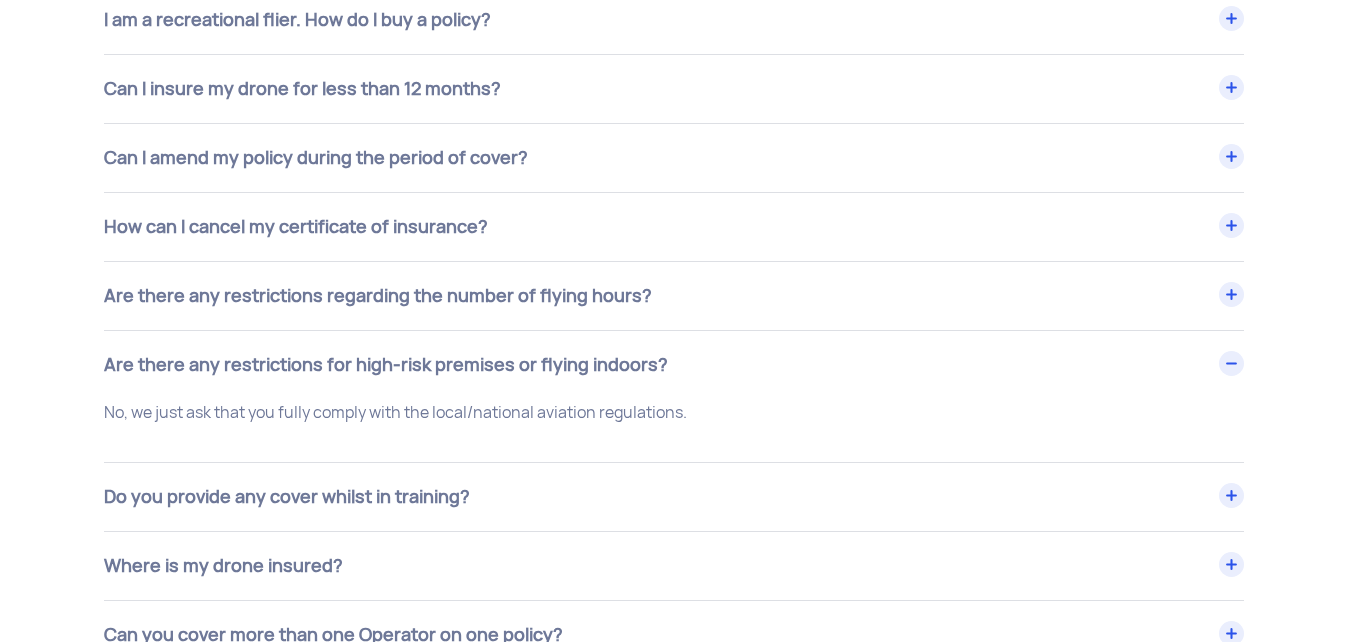 click on "Are there any restrictions for high-risk premises or flying indoors?" at bounding box center (674, 365) 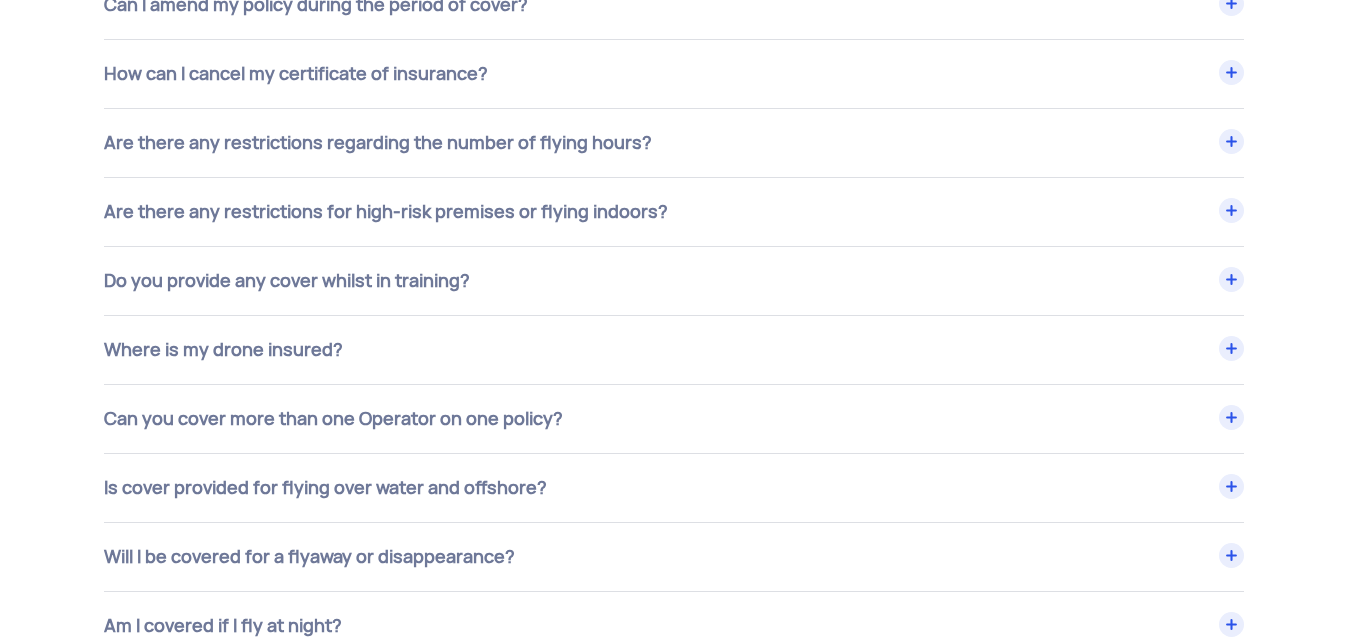 scroll, scrollTop: 7667, scrollLeft: 0, axis: vertical 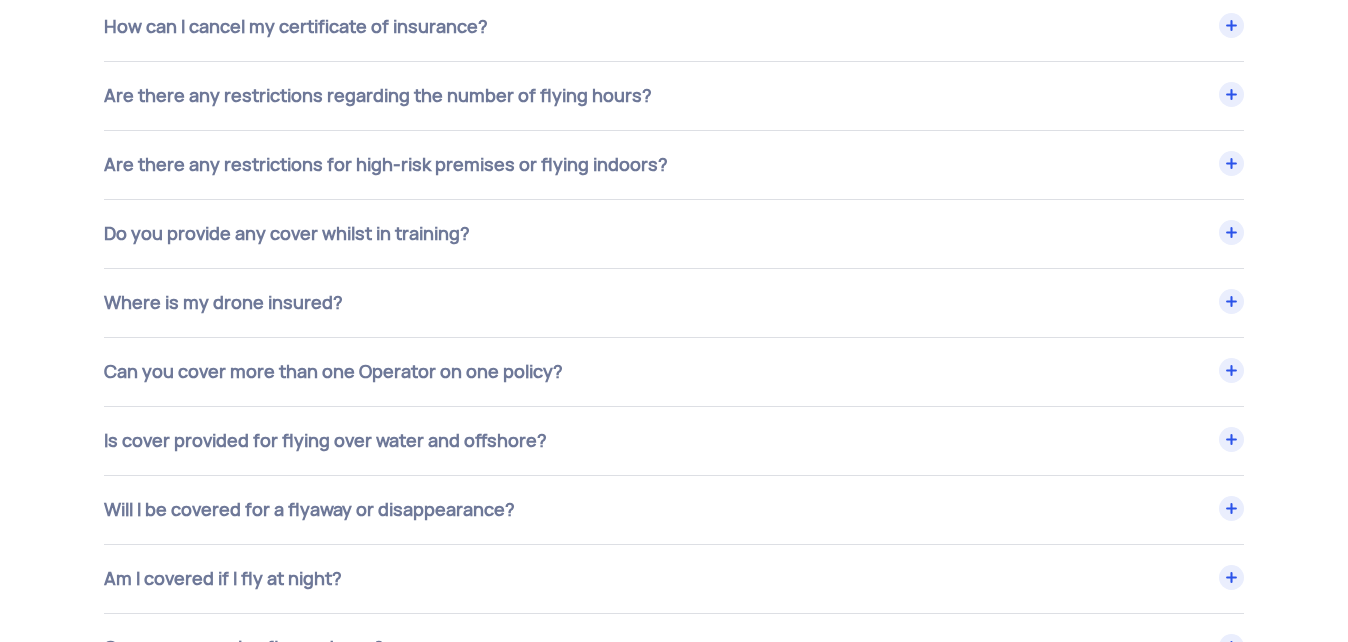 click on "Where is my drone insured?" at bounding box center [674, 303] 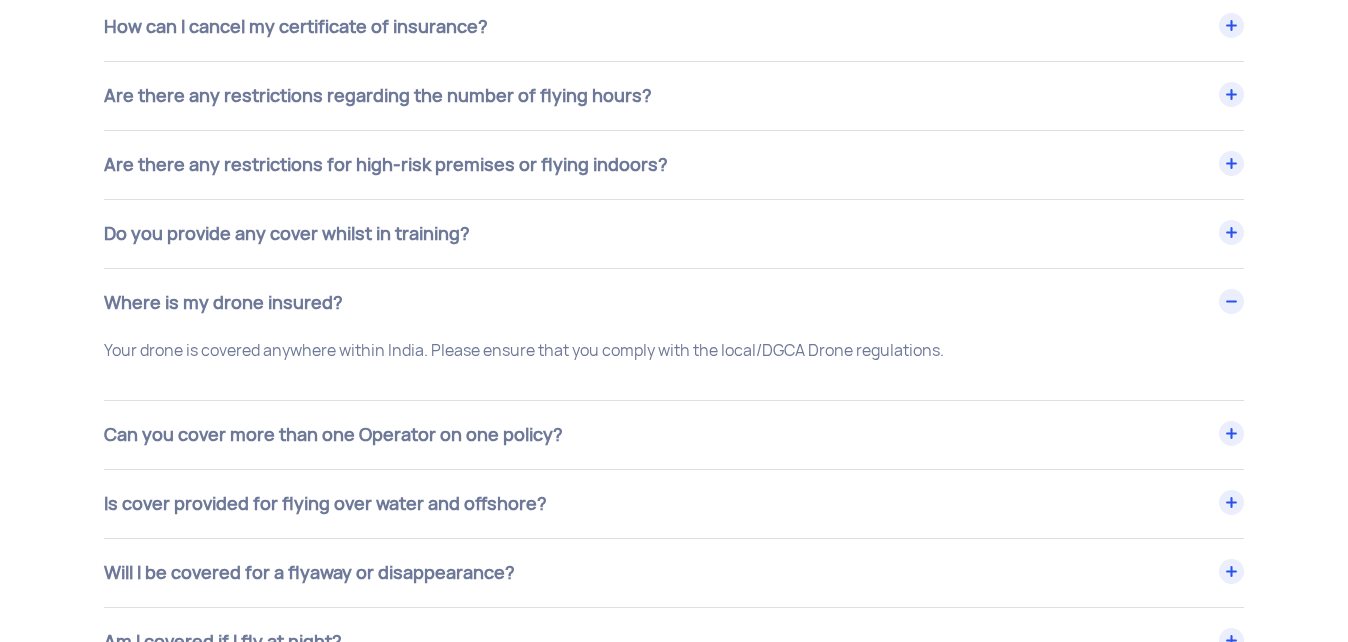 click on "Where is my drone insured?" at bounding box center [674, 303] 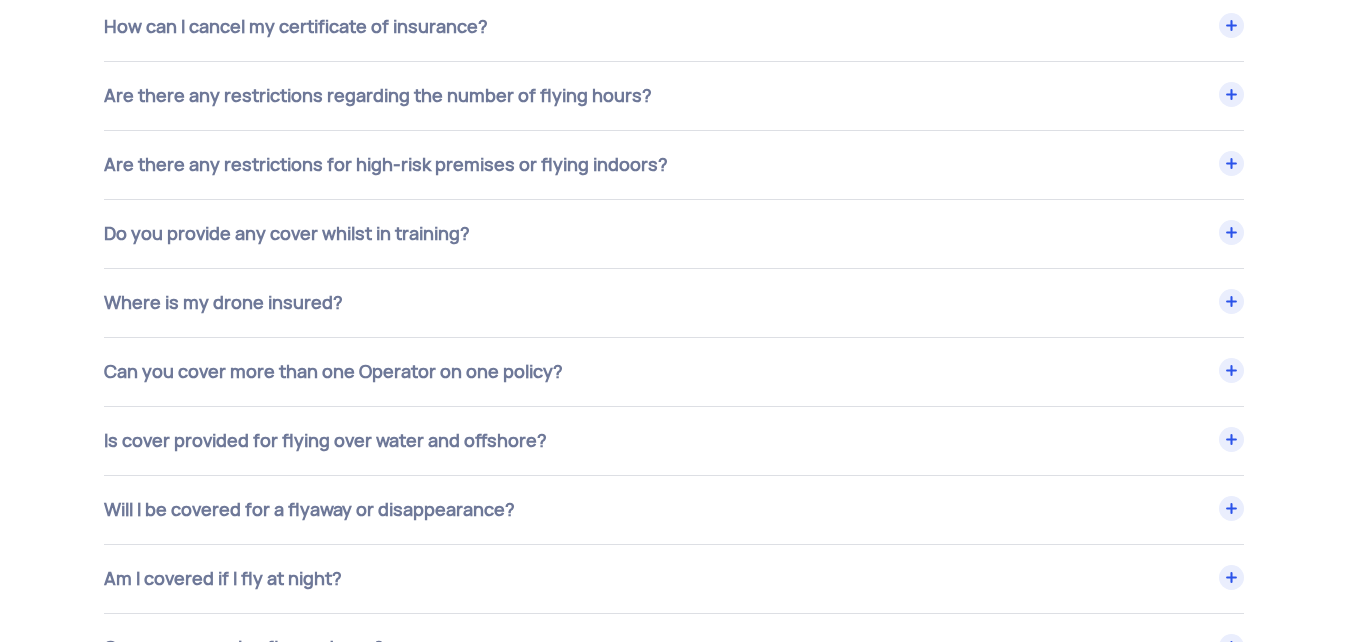 click on "Can you cover more than one Operator on one policy?" at bounding box center (674, 372) 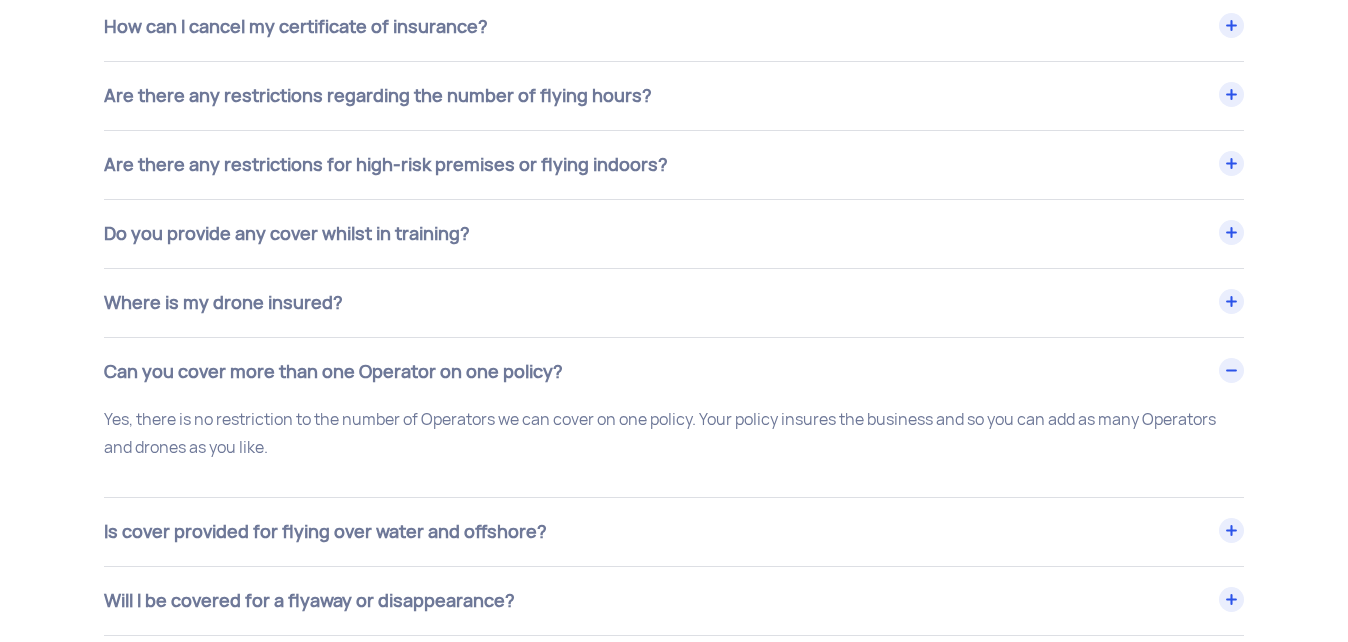 click on "Can you cover more than one Operator on one policy?" at bounding box center (674, 372) 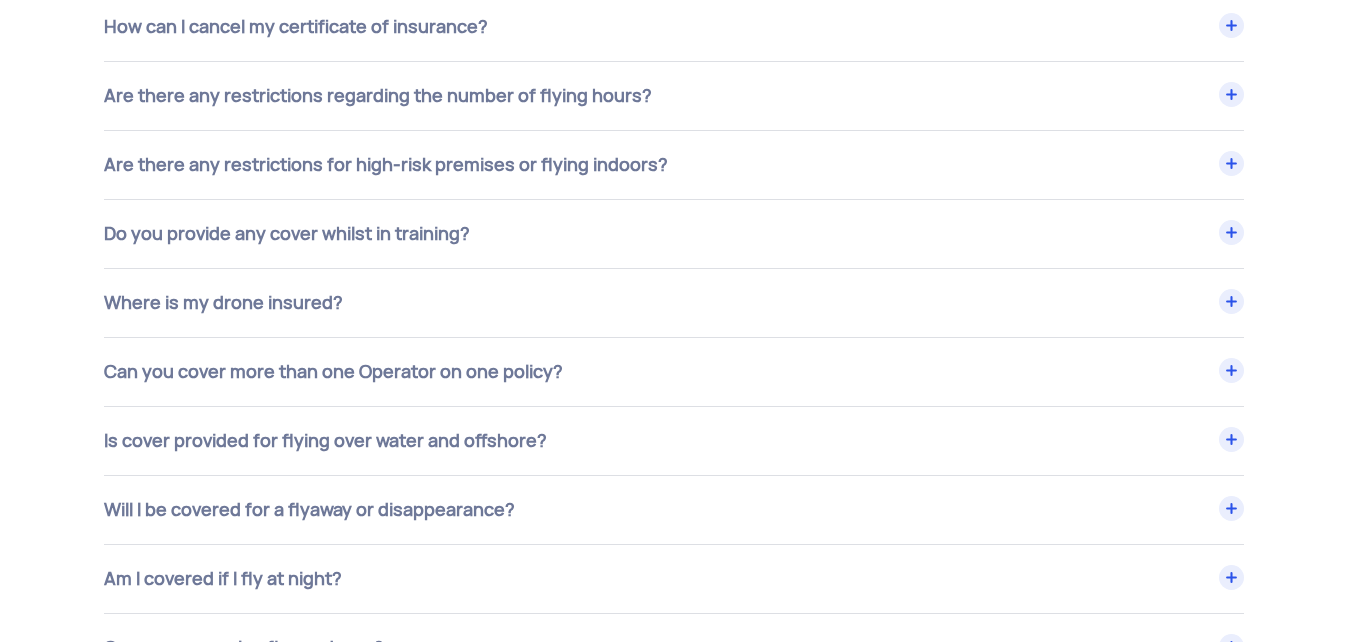 click on "Is cover provided for flying over water and offshore?" at bounding box center (674, 441) 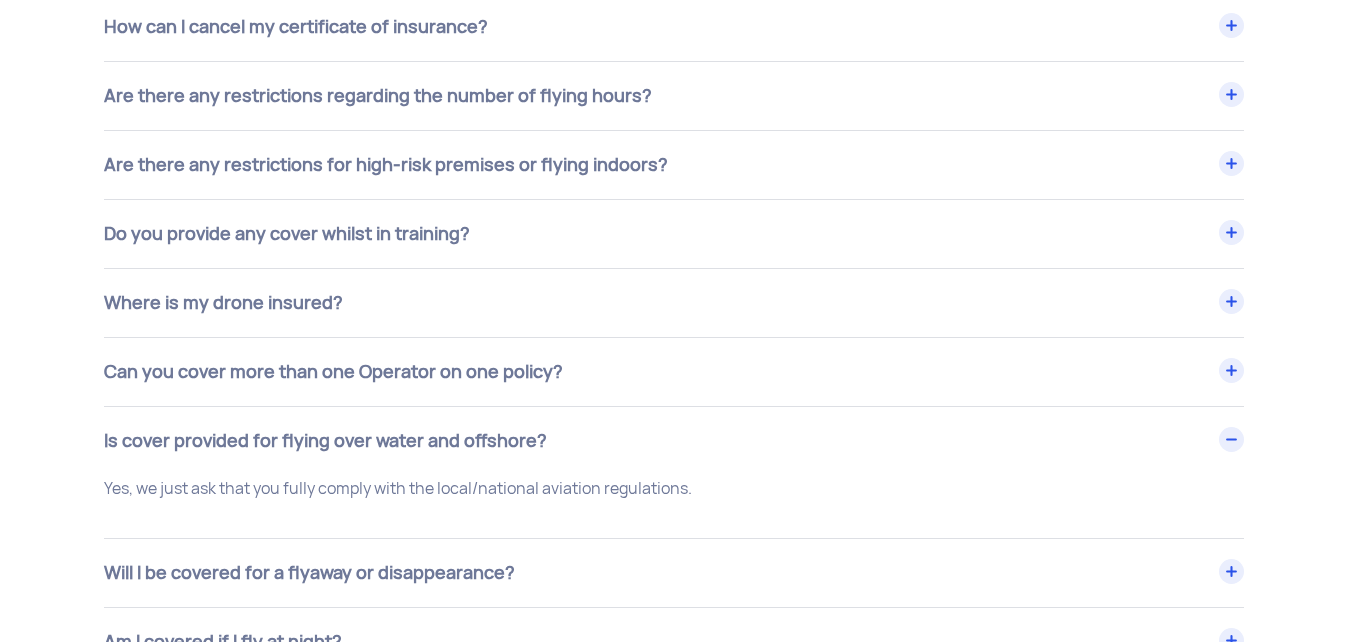 click on "Is cover provided for flying over water and offshore?" at bounding box center [674, 441] 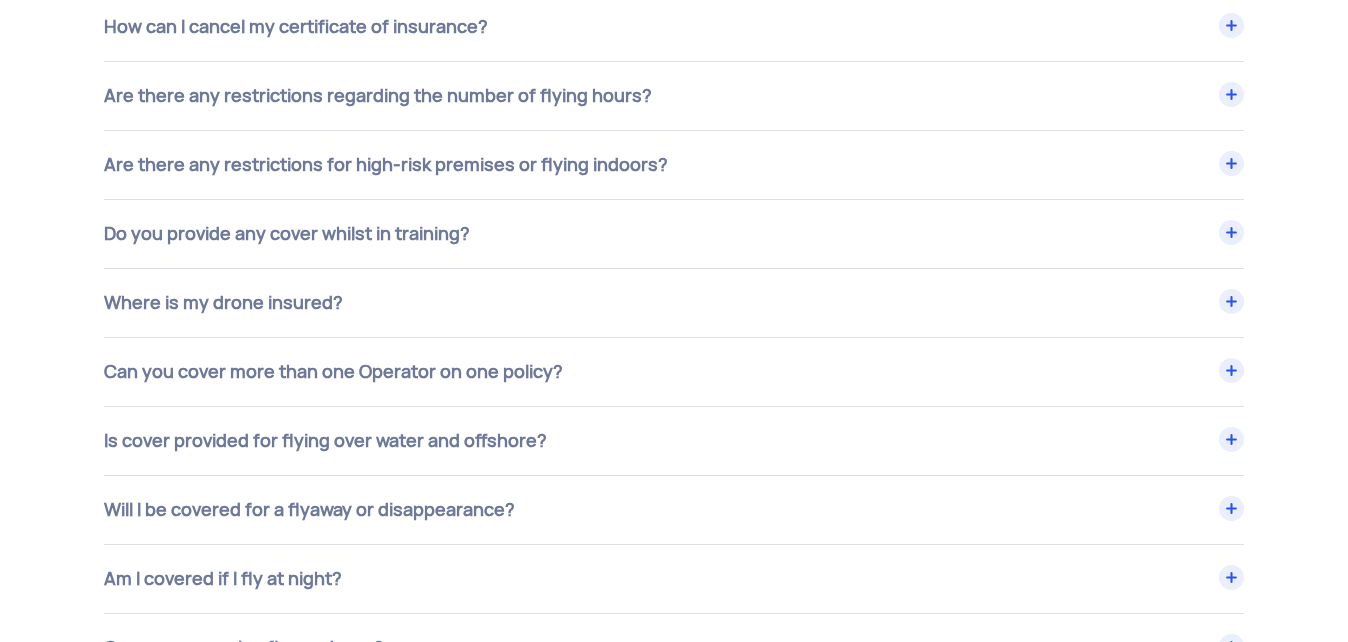 click on "Is cover provided for flying over water and offshore?" at bounding box center (674, 441) 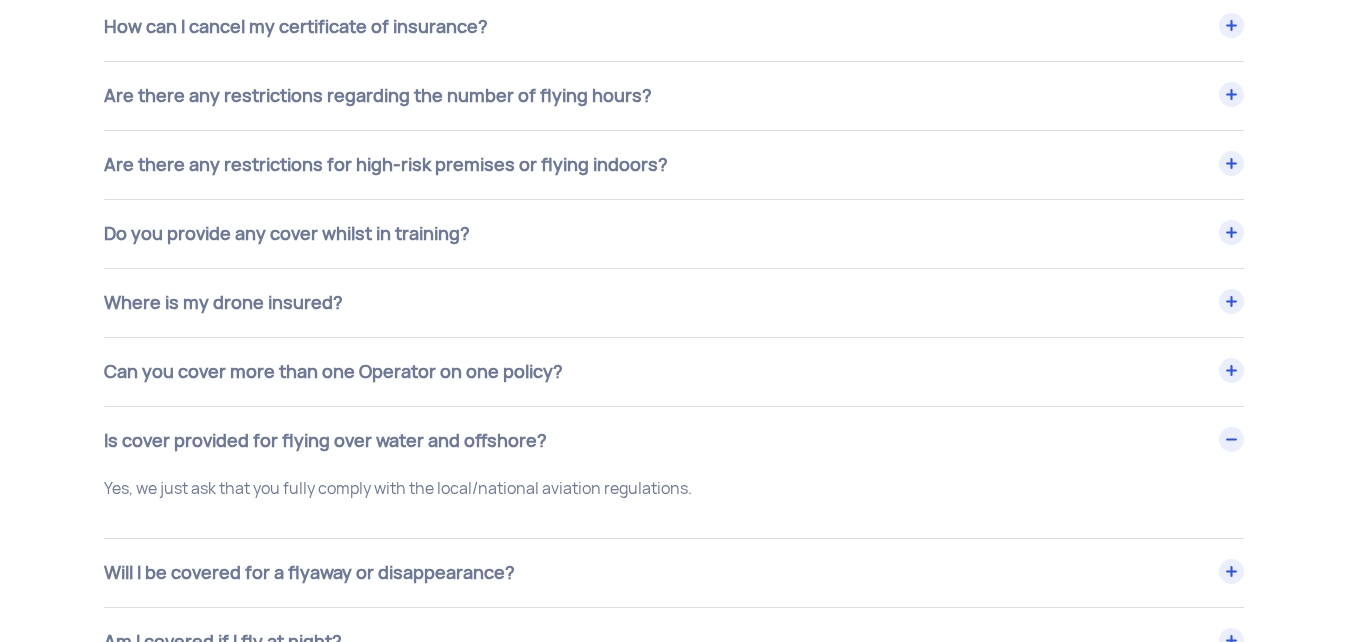 click on "Is cover provided for flying over water and offshore?" at bounding box center [674, 441] 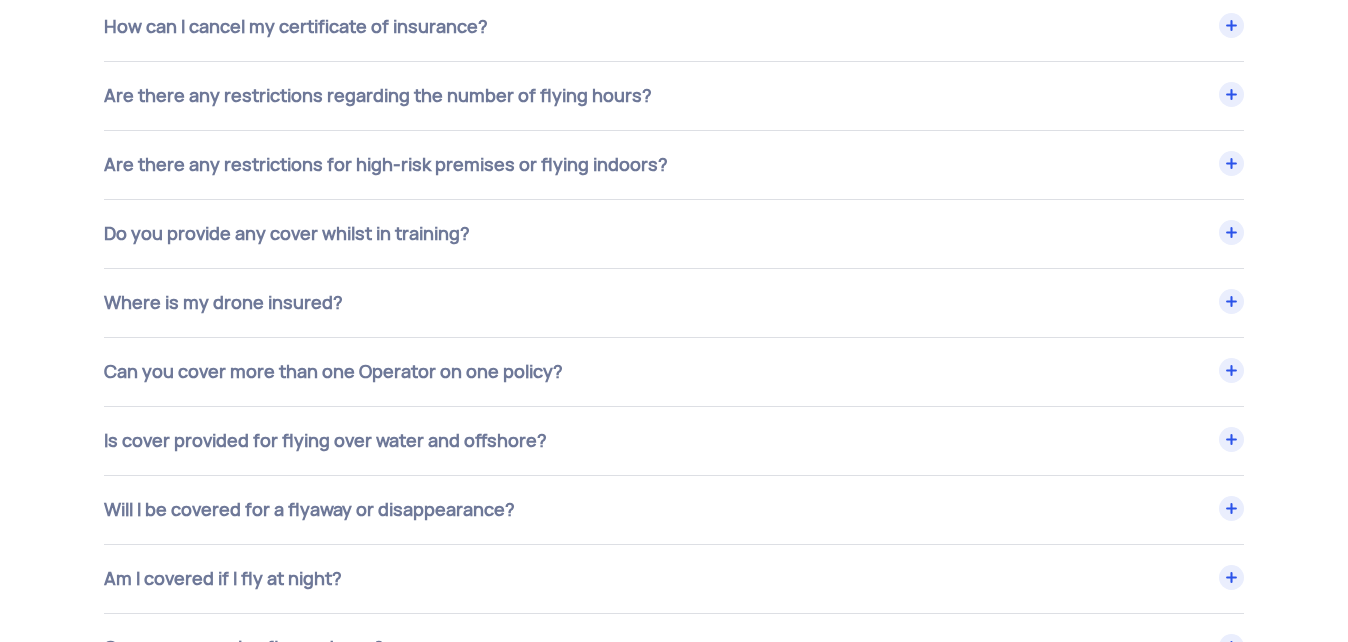 click on "Is cover provided for flying over water and offshore?" at bounding box center (674, 441) 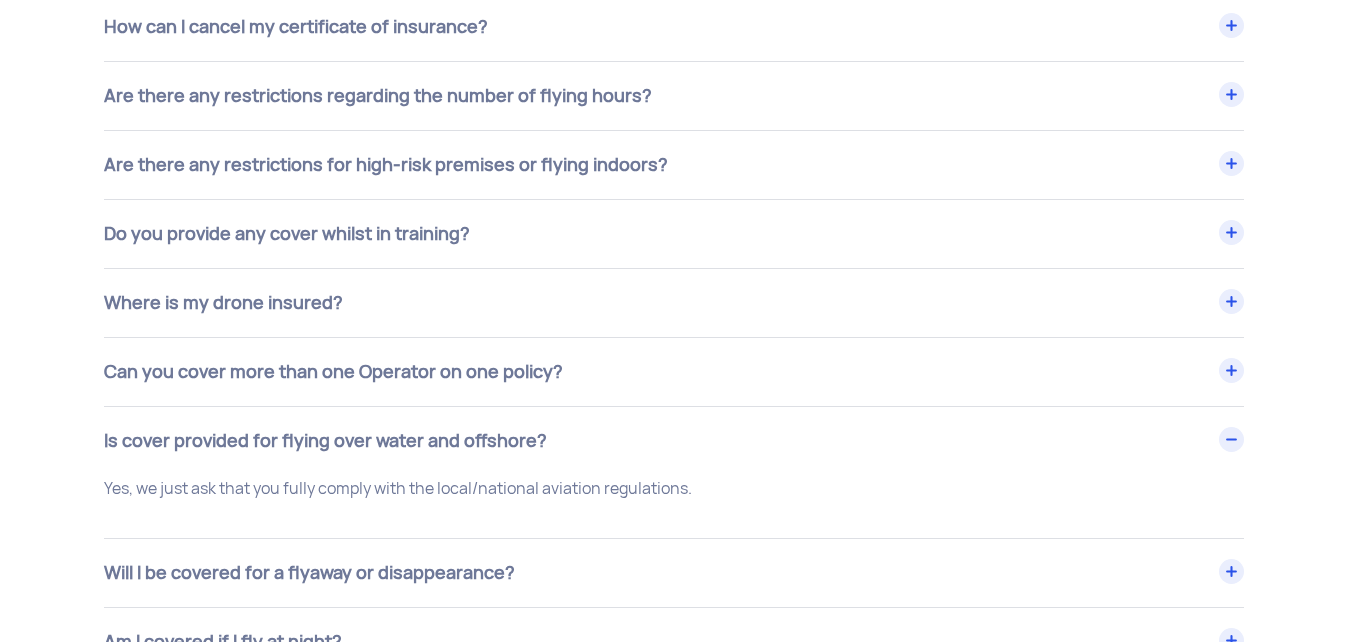 click on "Is cover provided for flying over water and offshore?" at bounding box center (674, 441) 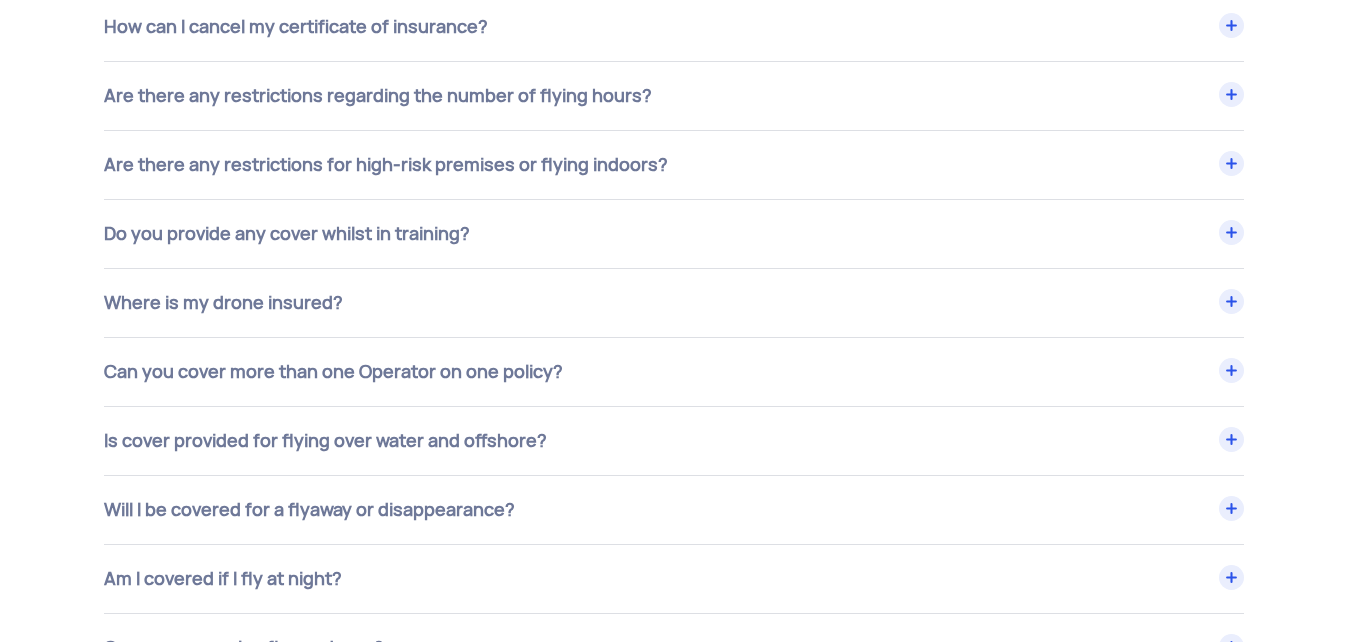 click on "Will I be covered for a flyaway or disappearance?" at bounding box center (674, 510) 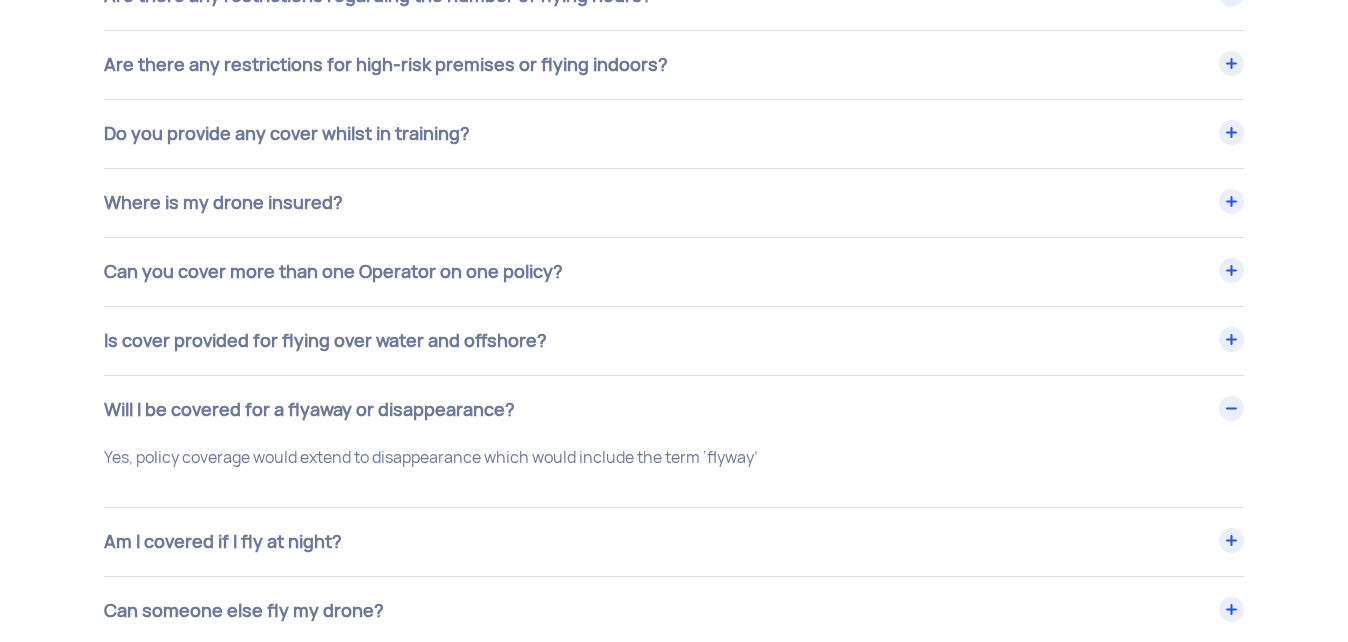 scroll, scrollTop: 7867, scrollLeft: 0, axis: vertical 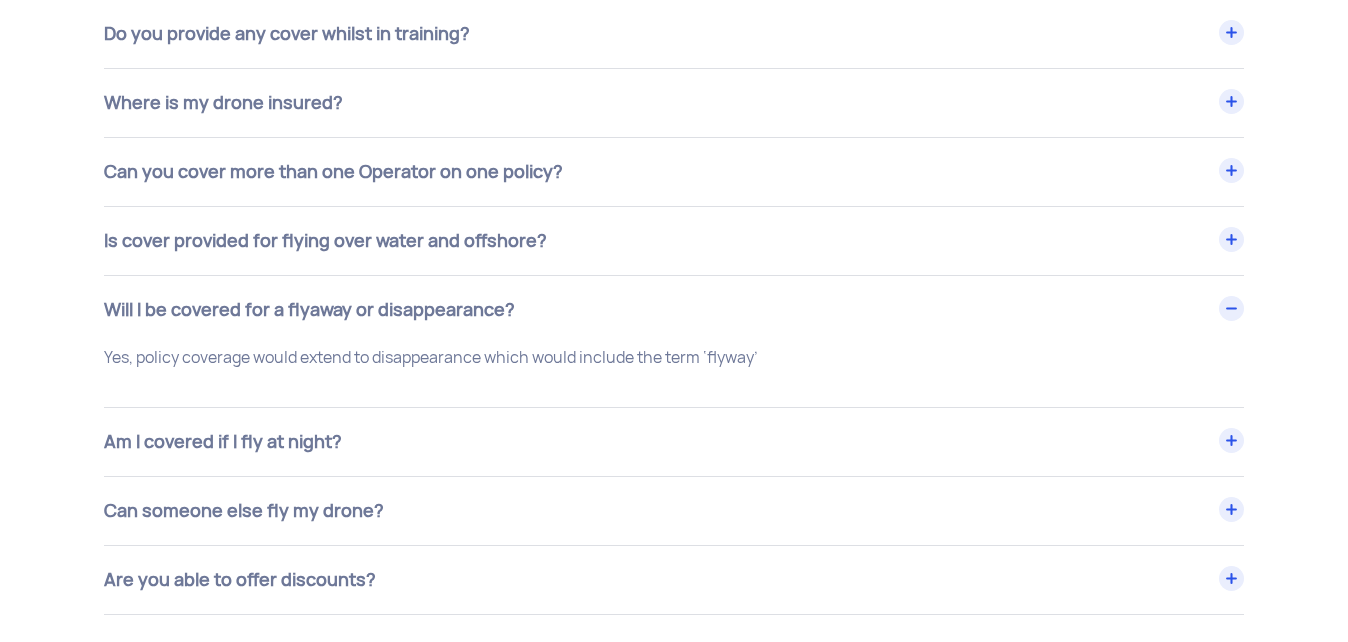 click on "Will I be covered for a flyaway or disappearance?" at bounding box center [674, 310] 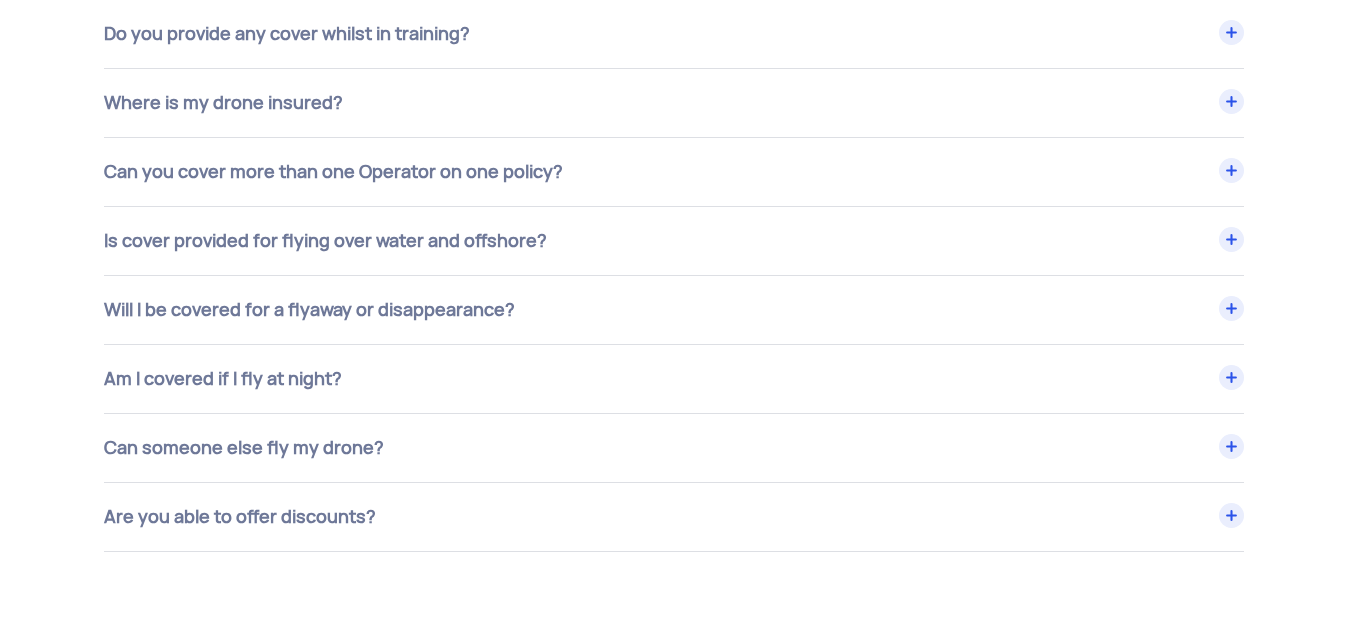 click on "Am I covered if I fly at night?" at bounding box center [674, 379] 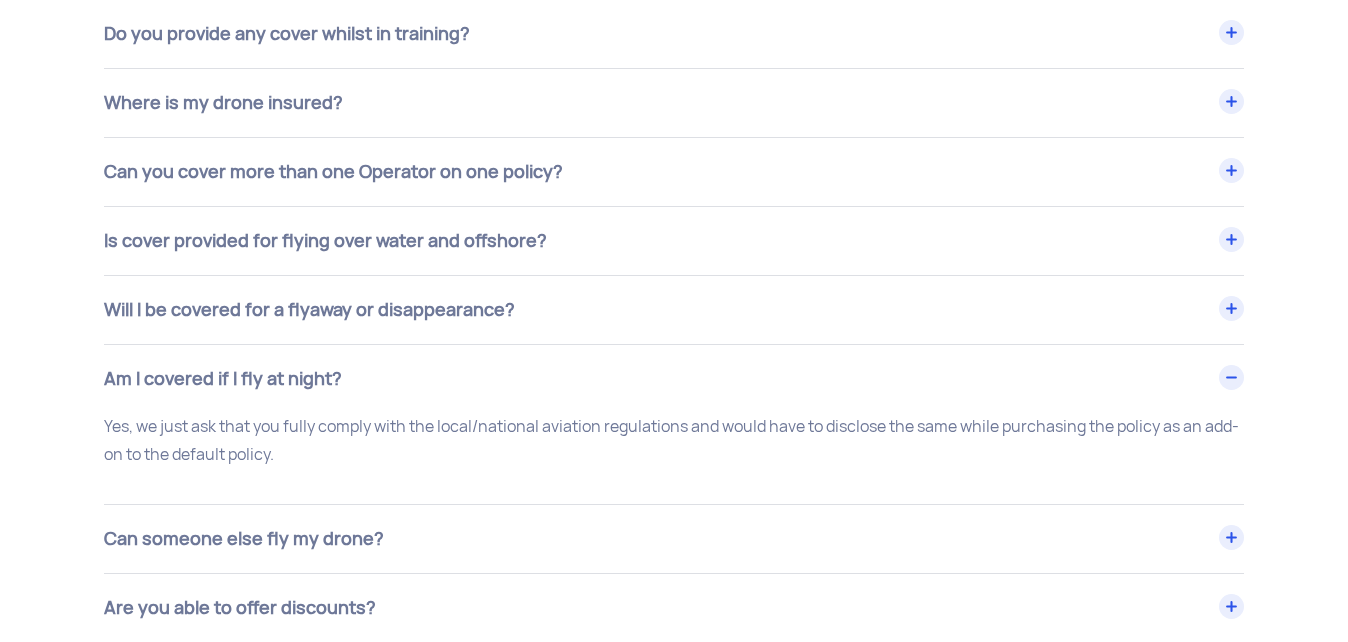 click on "Am I covered if I fly at night?" at bounding box center [674, 379] 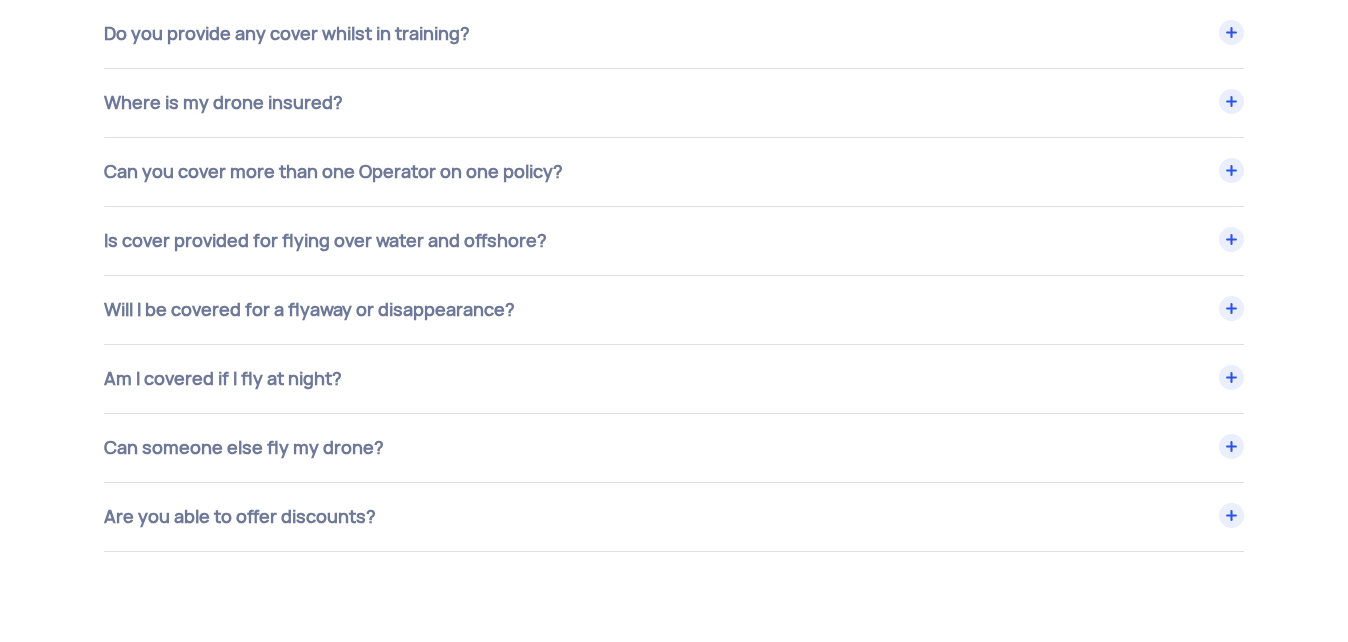 click on "Can someone else fly my drone?" at bounding box center (674, 448) 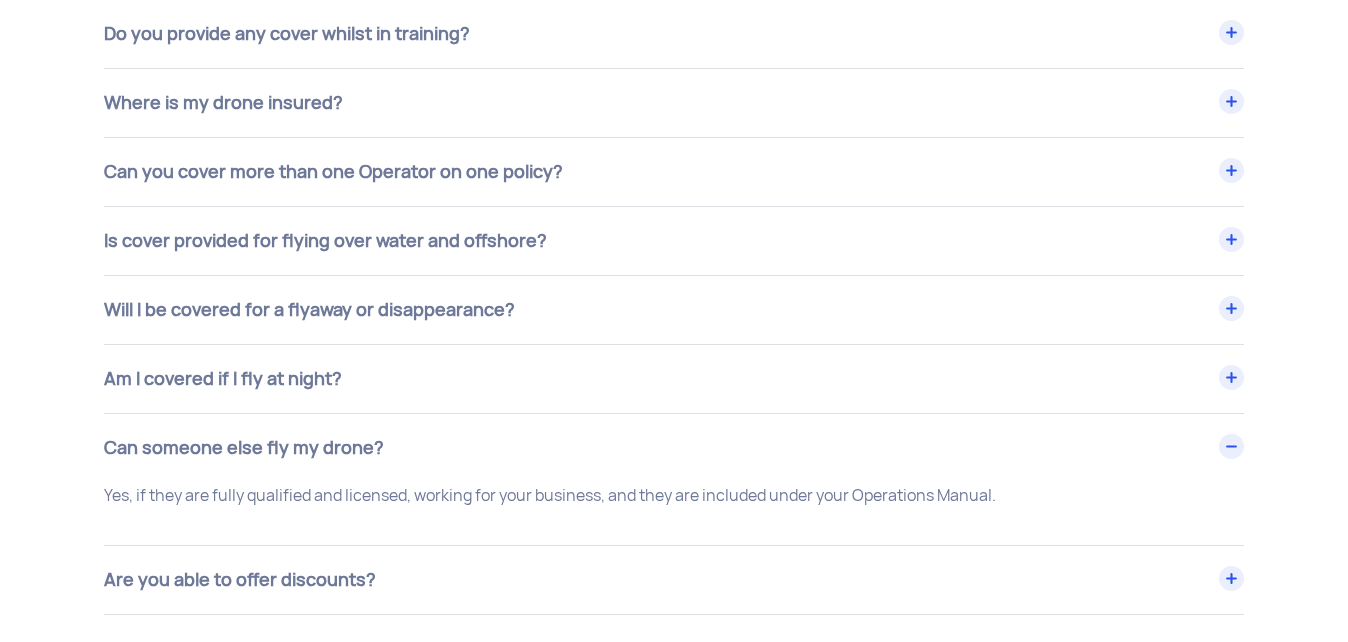 click on "Can someone else fly my drone?" at bounding box center [674, 448] 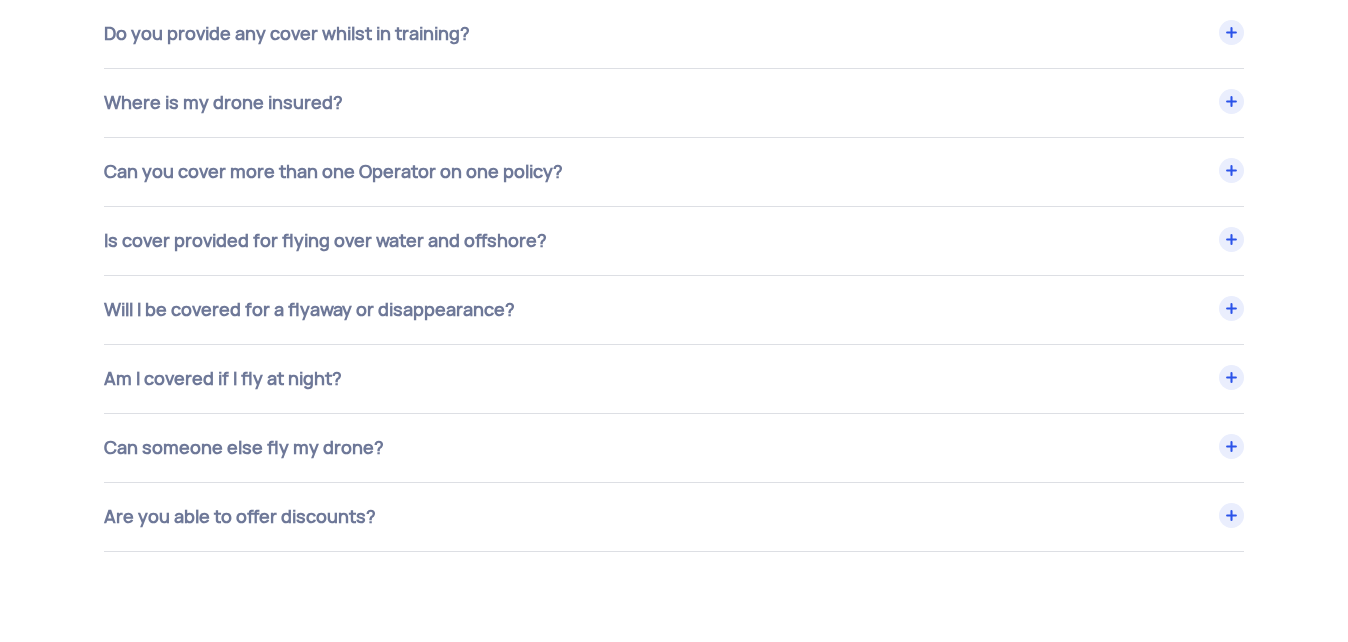 click on "Are you able to offer discounts?" at bounding box center (674, 517) 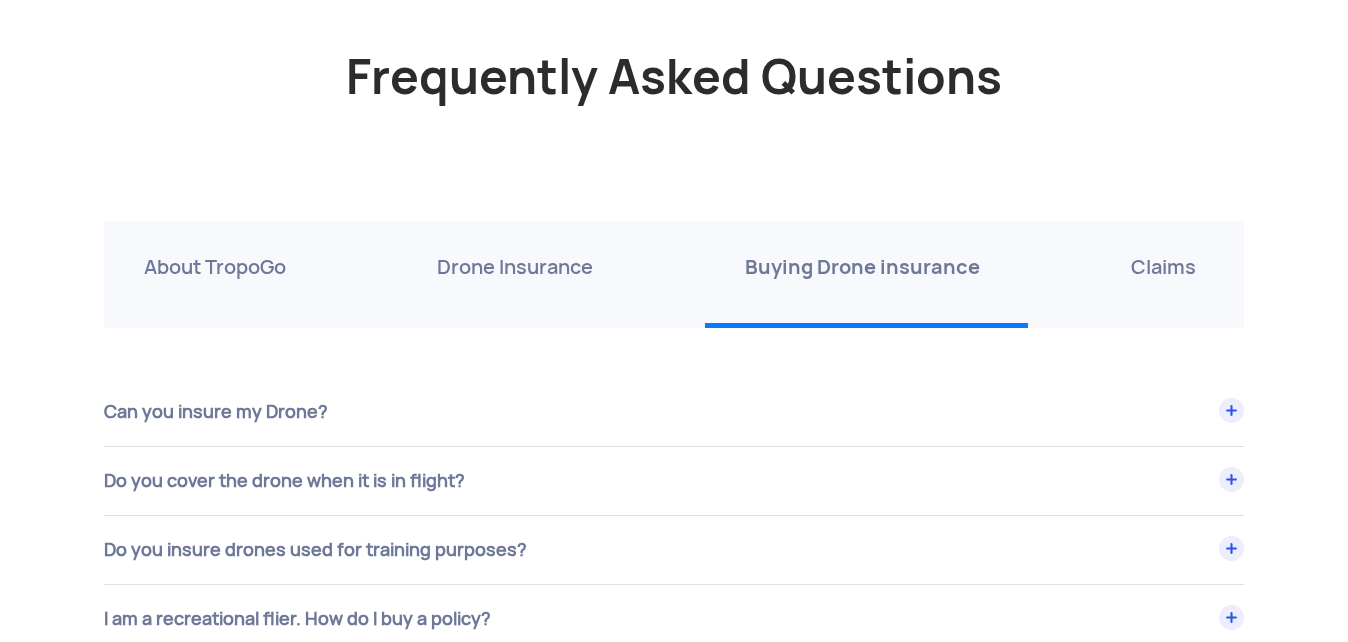 scroll, scrollTop: 6867, scrollLeft: 0, axis: vertical 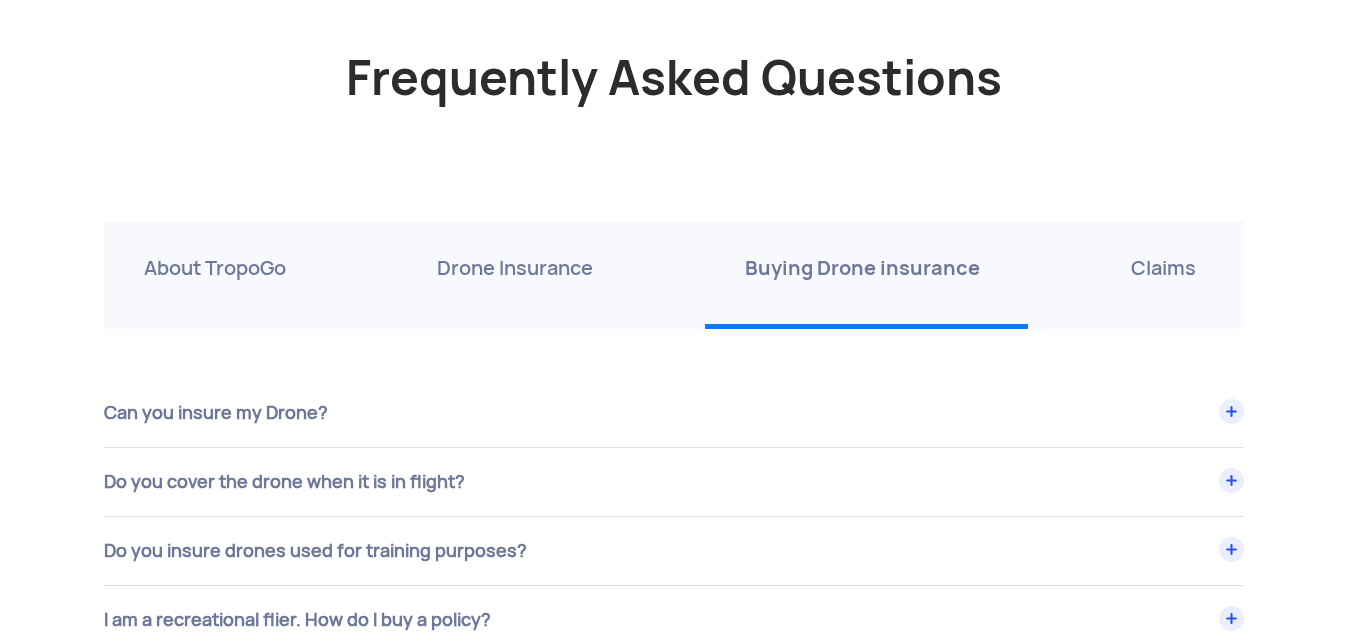 click on "Claims" at bounding box center (1163, 268) 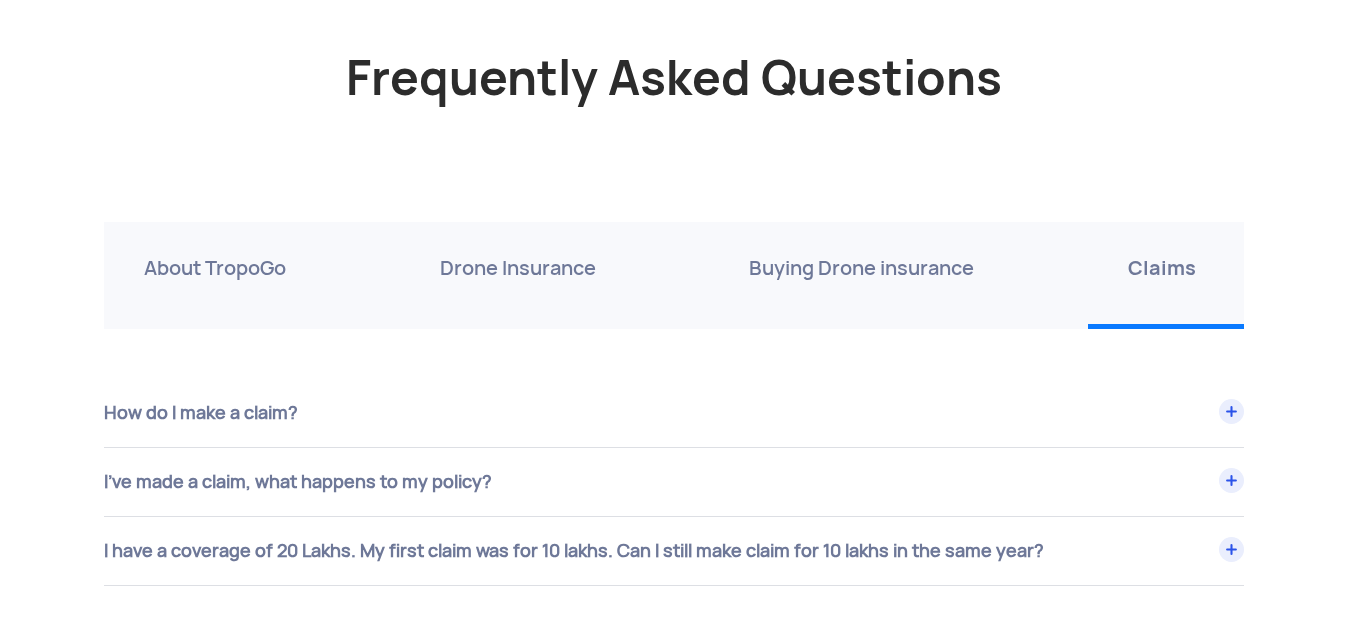 click on "How do I make a claim?" at bounding box center [674, 413] 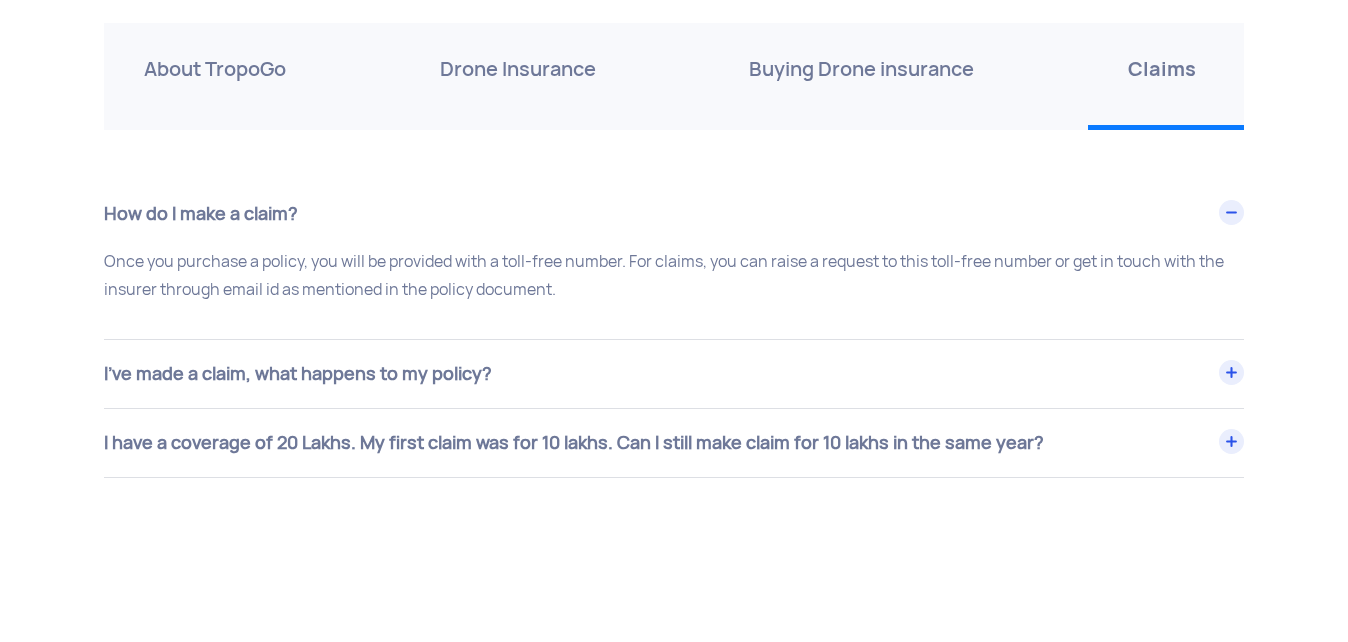 scroll, scrollTop: 7067, scrollLeft: 0, axis: vertical 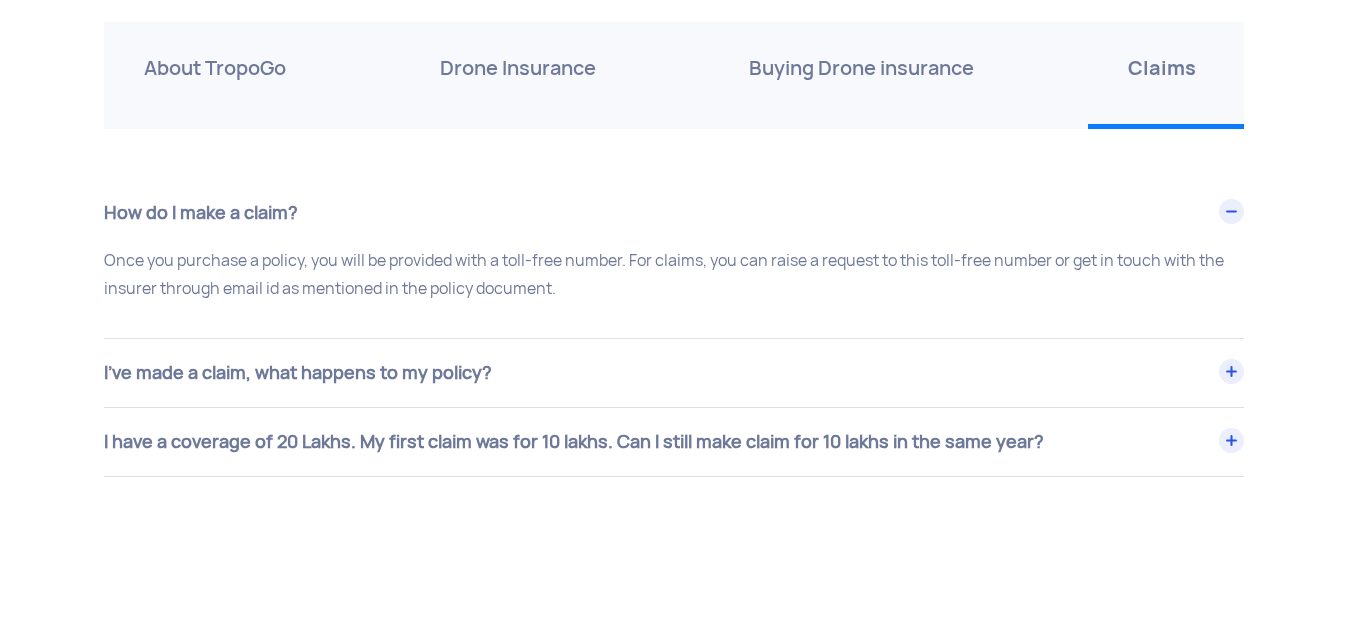 click on "I’ve made a claim, what happens to my policy?" at bounding box center (674, 373) 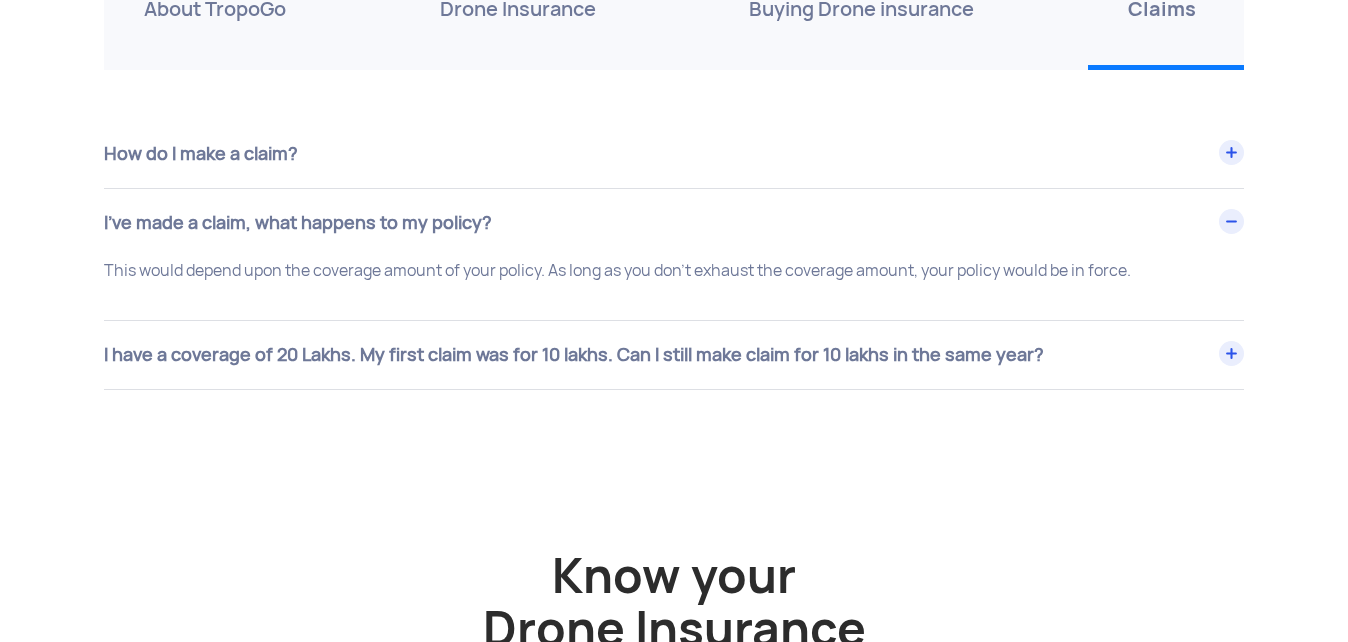 scroll, scrollTop: 7067, scrollLeft: 0, axis: vertical 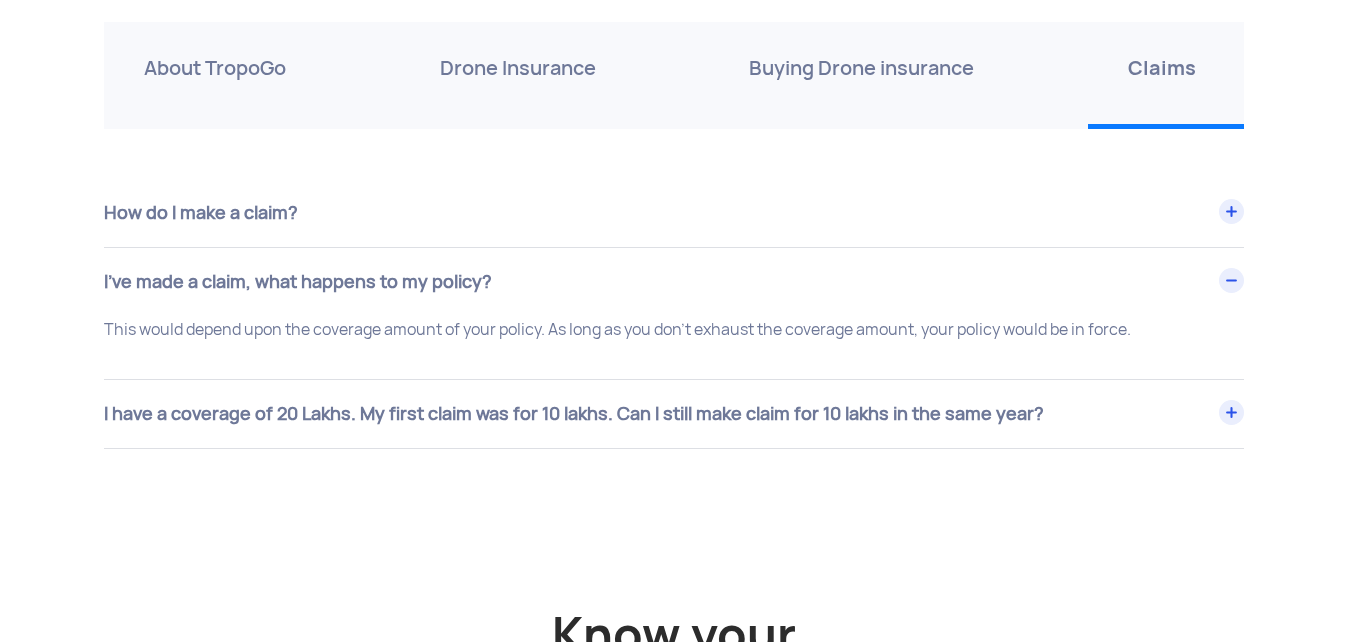 click on "I have a coverage of 20 Lakhs. My first claim was for 10 lakhs. Can I still make claim for 10 lakhs in the same year?" at bounding box center (674, 414) 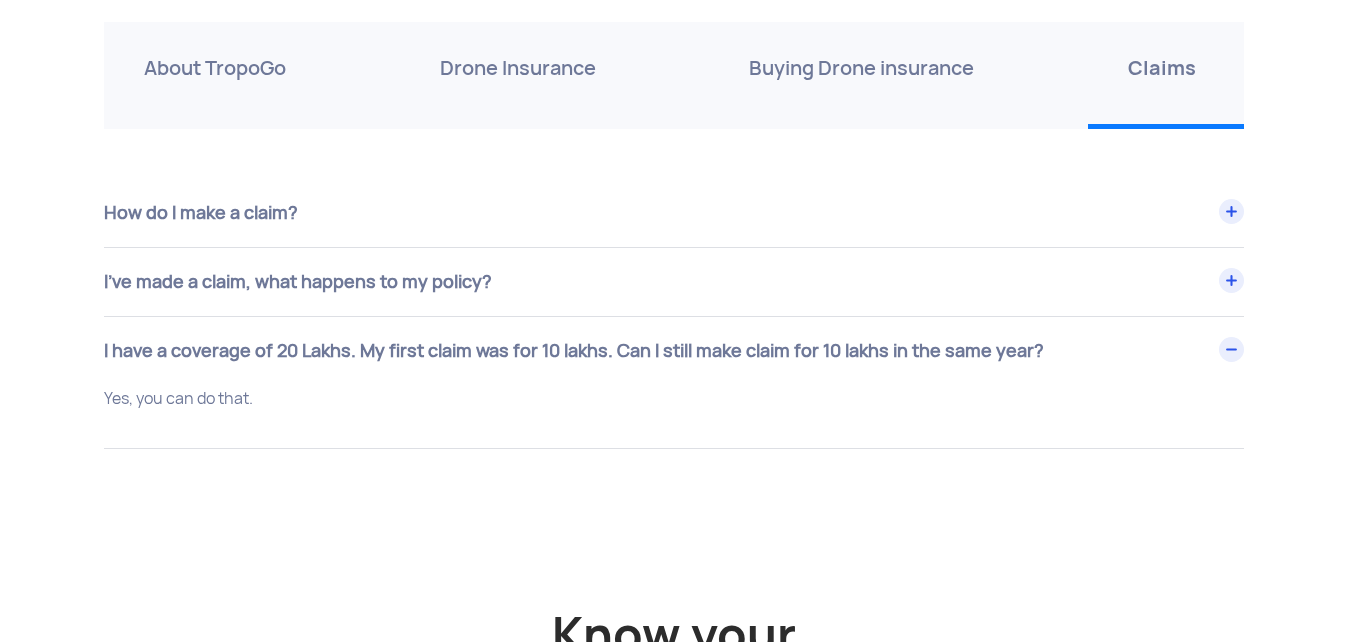 click on "I have a coverage of 20 Lakhs. My first claim was for 10 lakhs. Can I still make claim for 10 lakhs in the same year?" at bounding box center (674, 351) 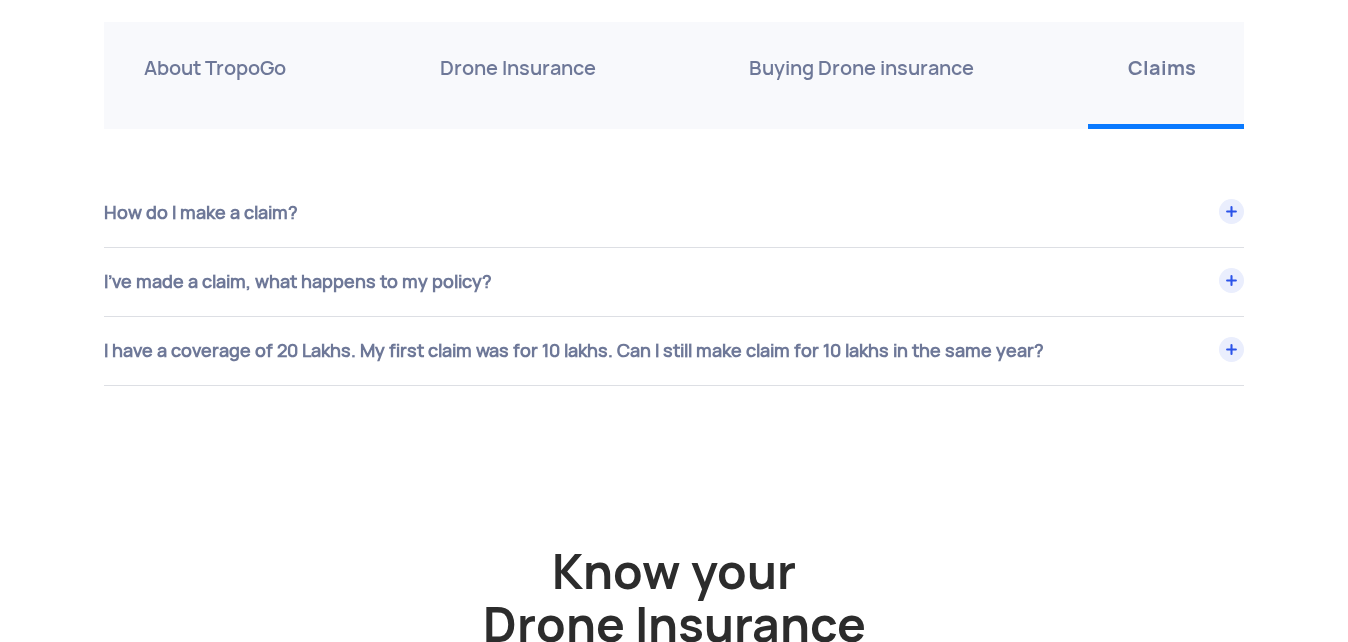 click on "I have a coverage of 20 Lakhs. My first claim was for 10 lakhs. Can I still make claim for 10 lakhs in the same year?" at bounding box center [674, 351] 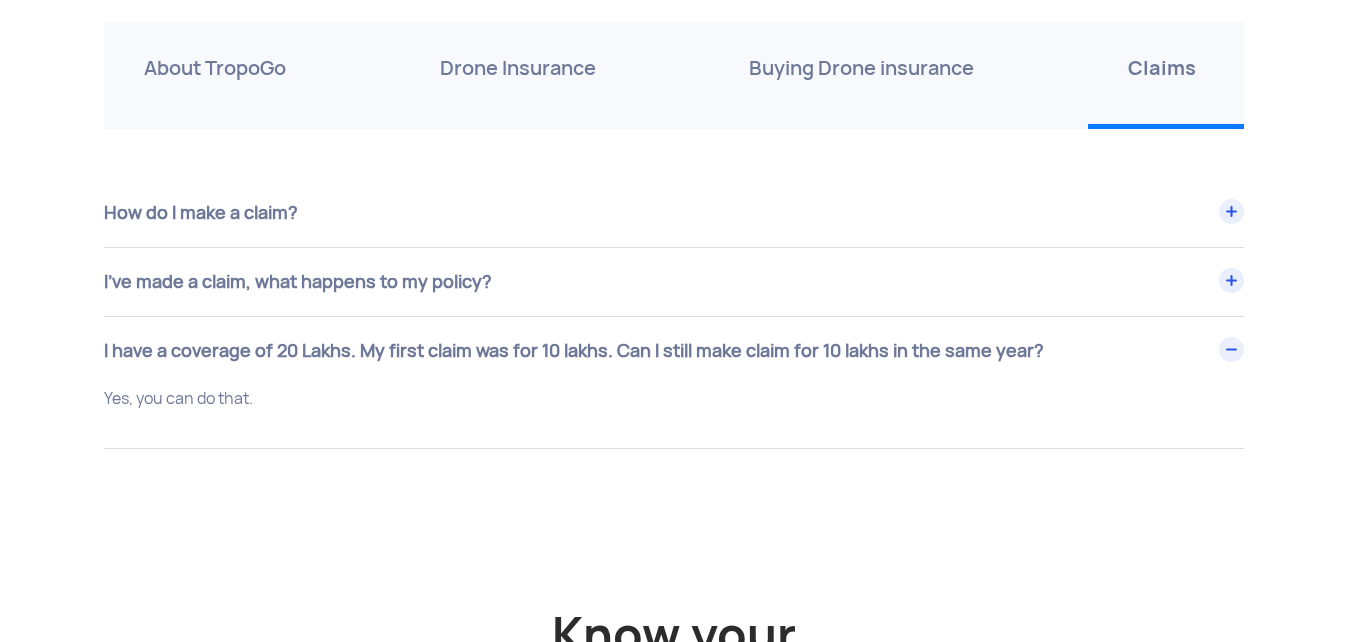 click on "How do I make a claim?" at bounding box center [674, 213] 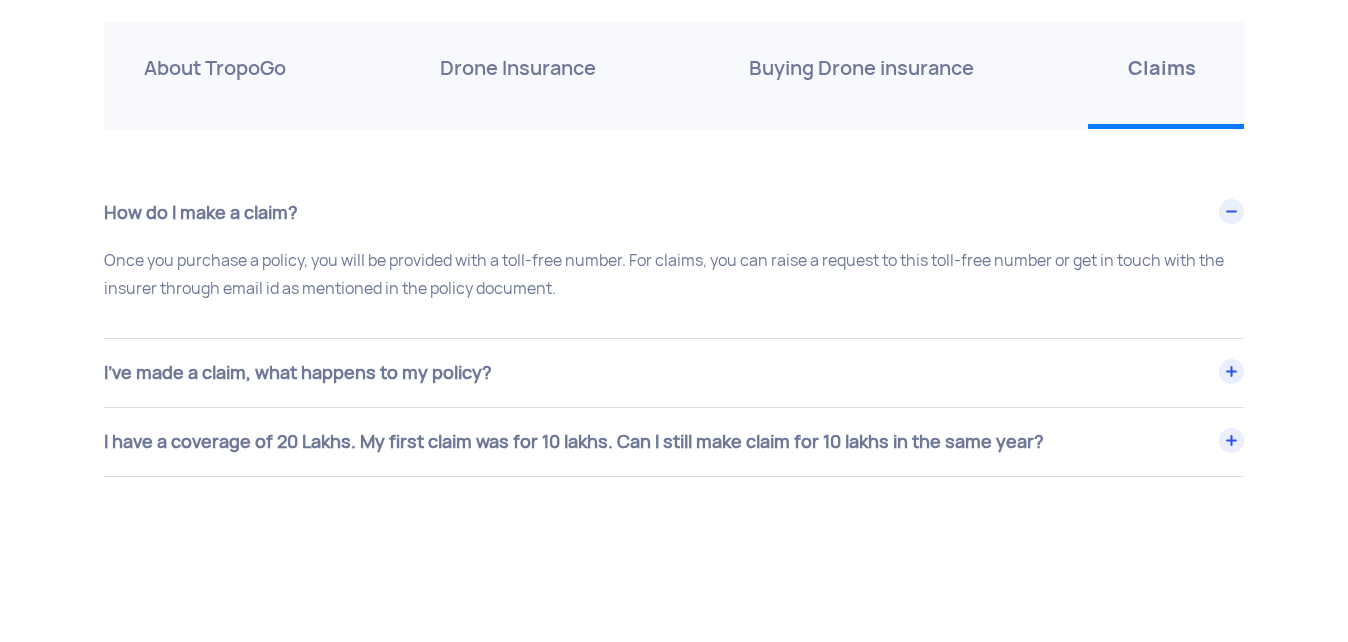 click on "I’ve made a claim, what happens to my policy?" at bounding box center (674, 373) 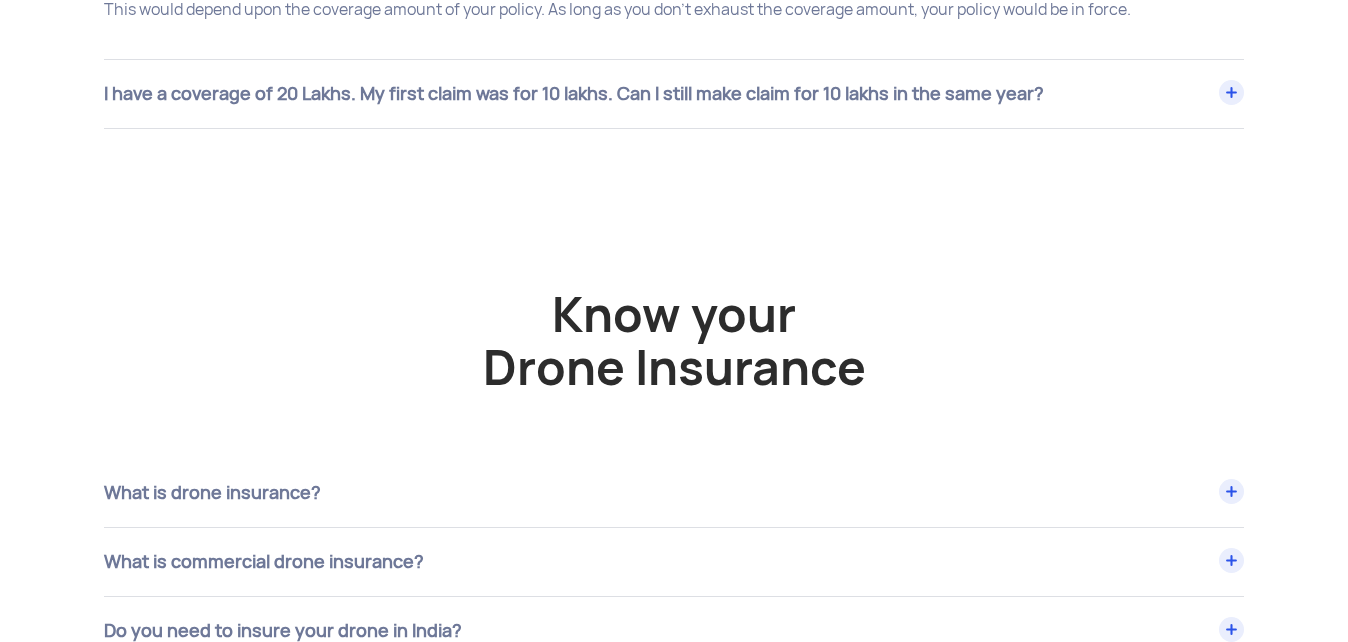 scroll, scrollTop: 7567, scrollLeft: 0, axis: vertical 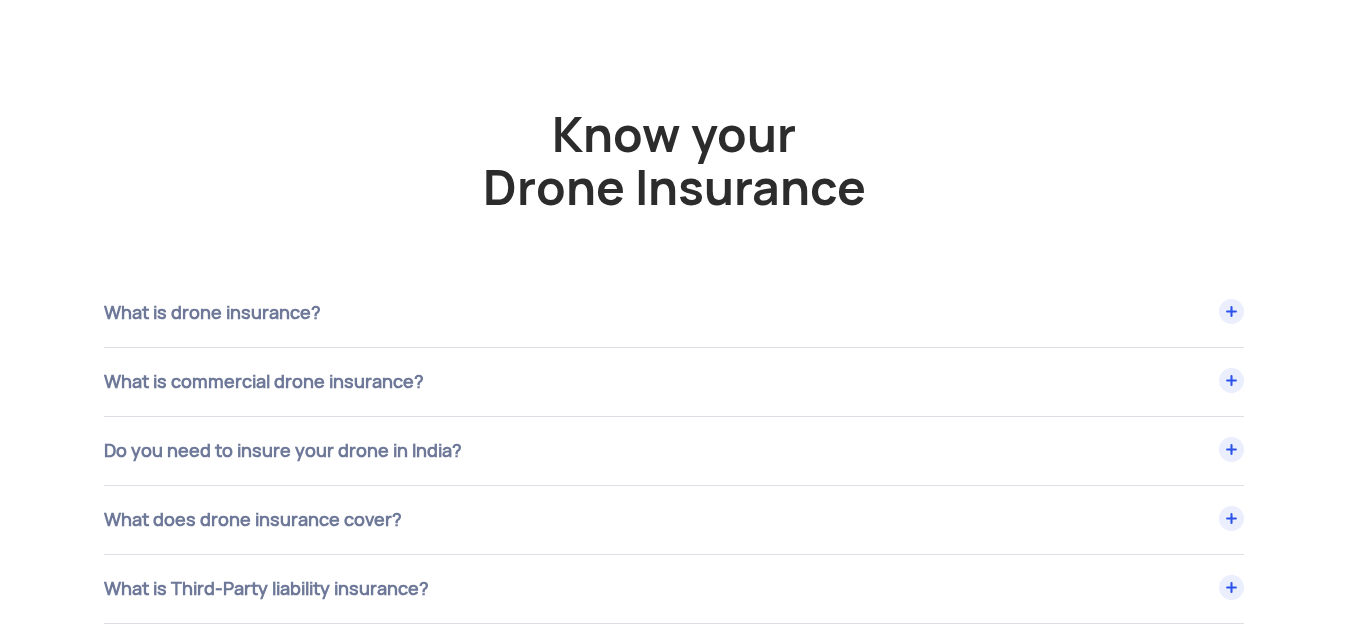 click on "What is drone insurance?" at bounding box center [674, 313] 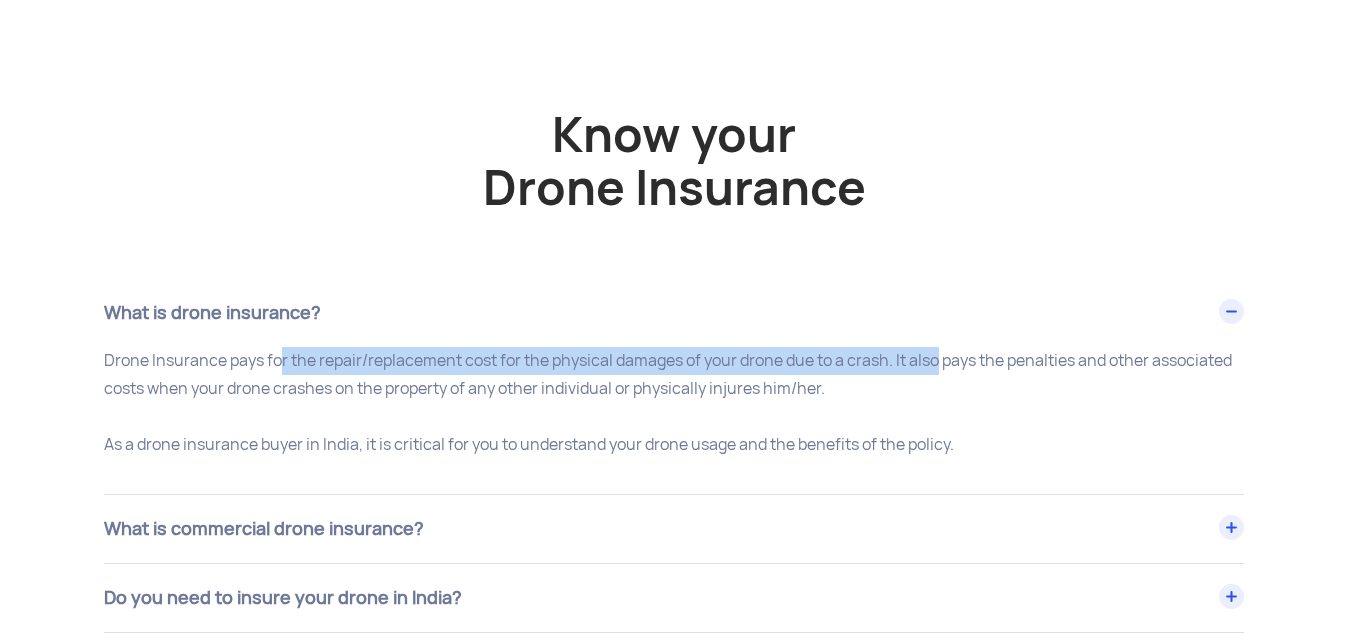 drag, startPoint x: 282, startPoint y: 320, endPoint x: 939, endPoint y: 325, distance: 657.01904 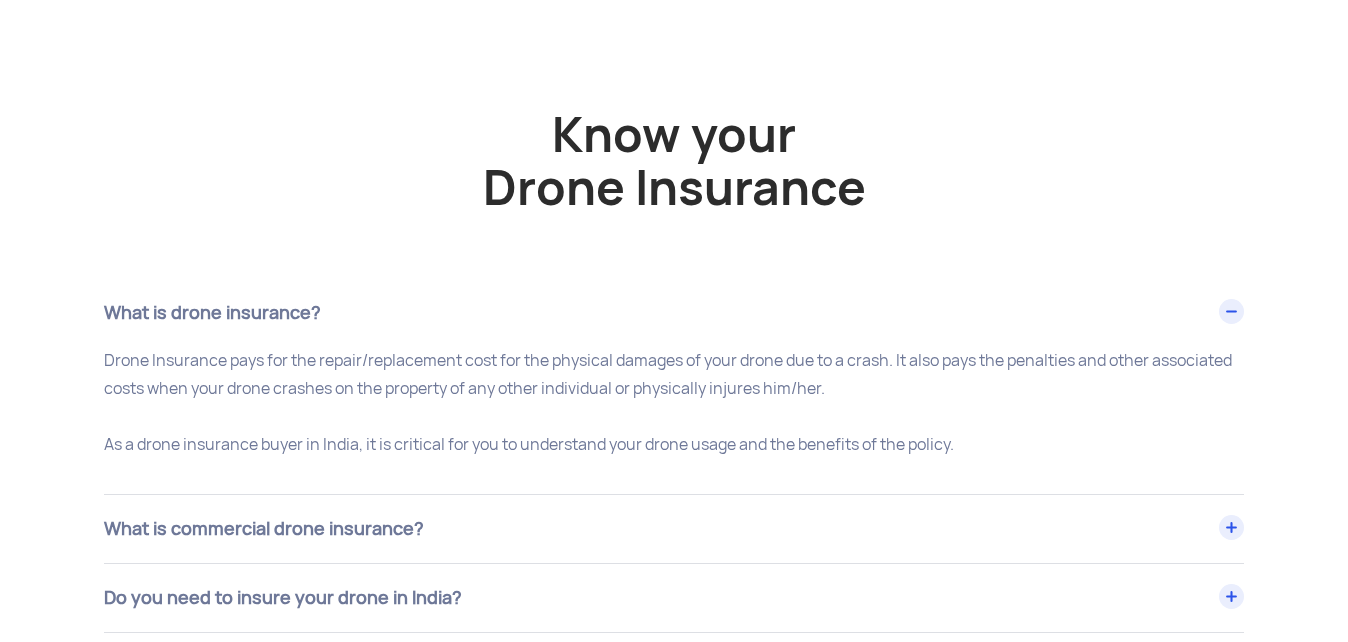 click on "What is drone insurance?" at bounding box center [674, 313] 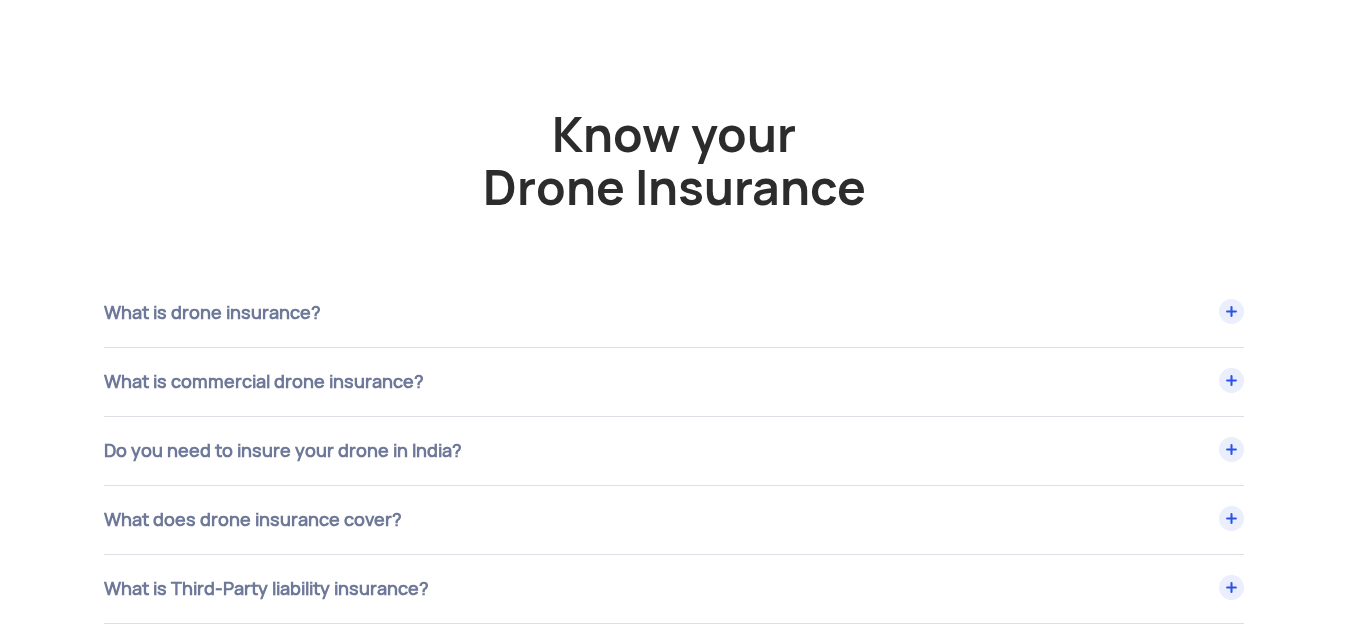 click on "What is commercial drone insurance?" at bounding box center [674, 313] 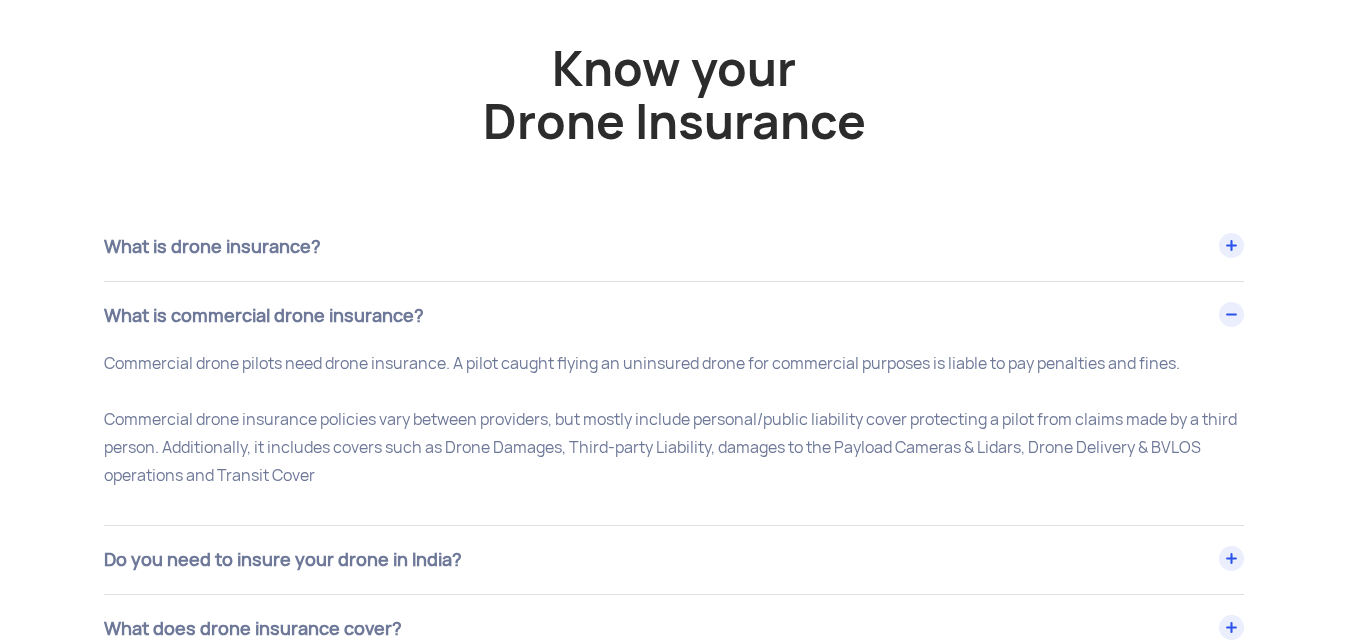 scroll, scrollTop: 7667, scrollLeft: 0, axis: vertical 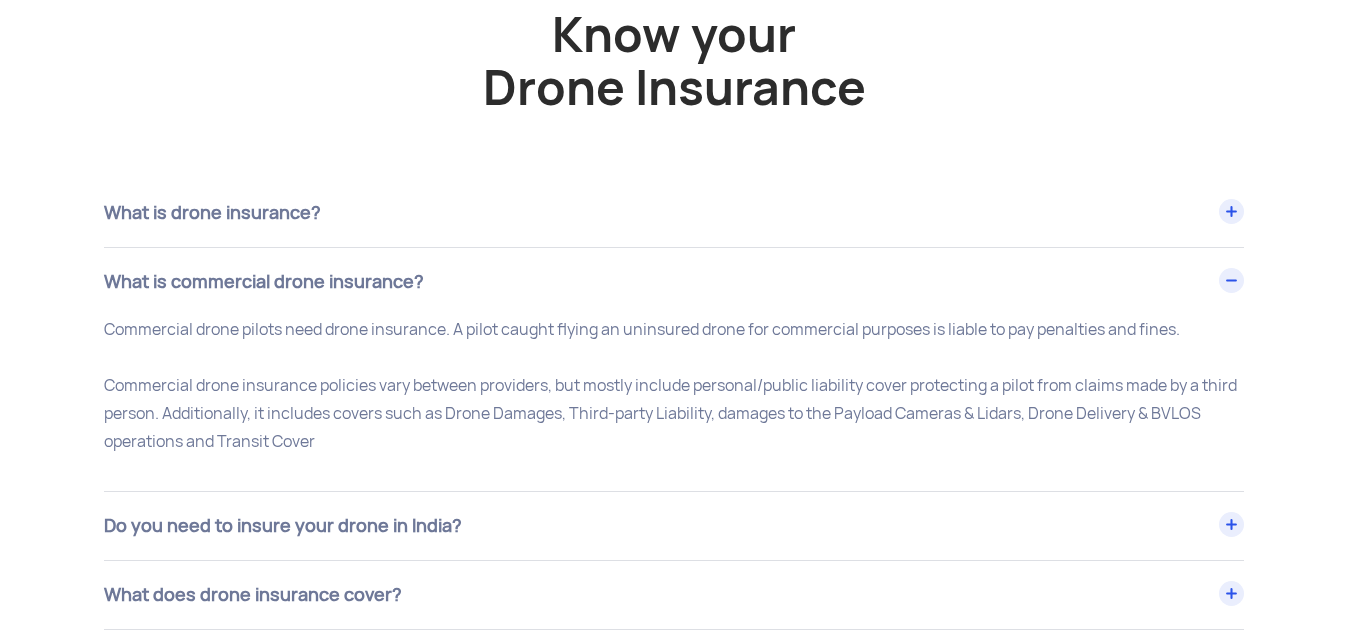click on "Do you need to insure your drone in India?" at bounding box center (674, 213) 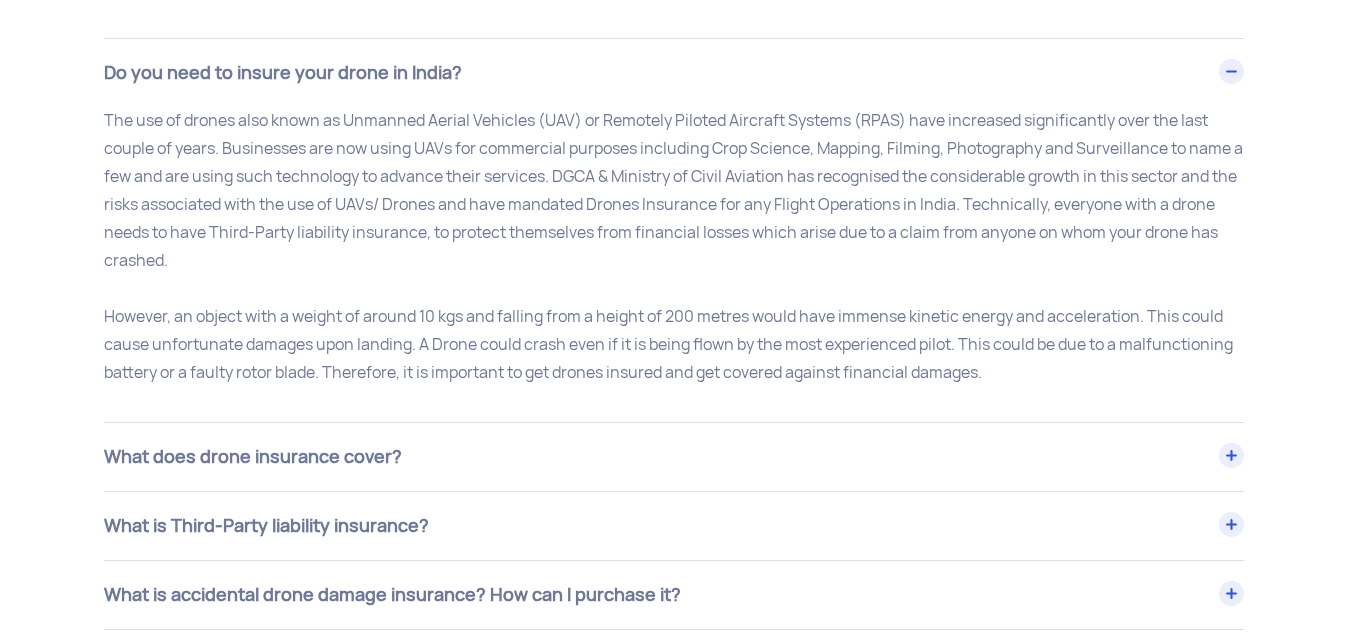 scroll, scrollTop: 8167, scrollLeft: 0, axis: vertical 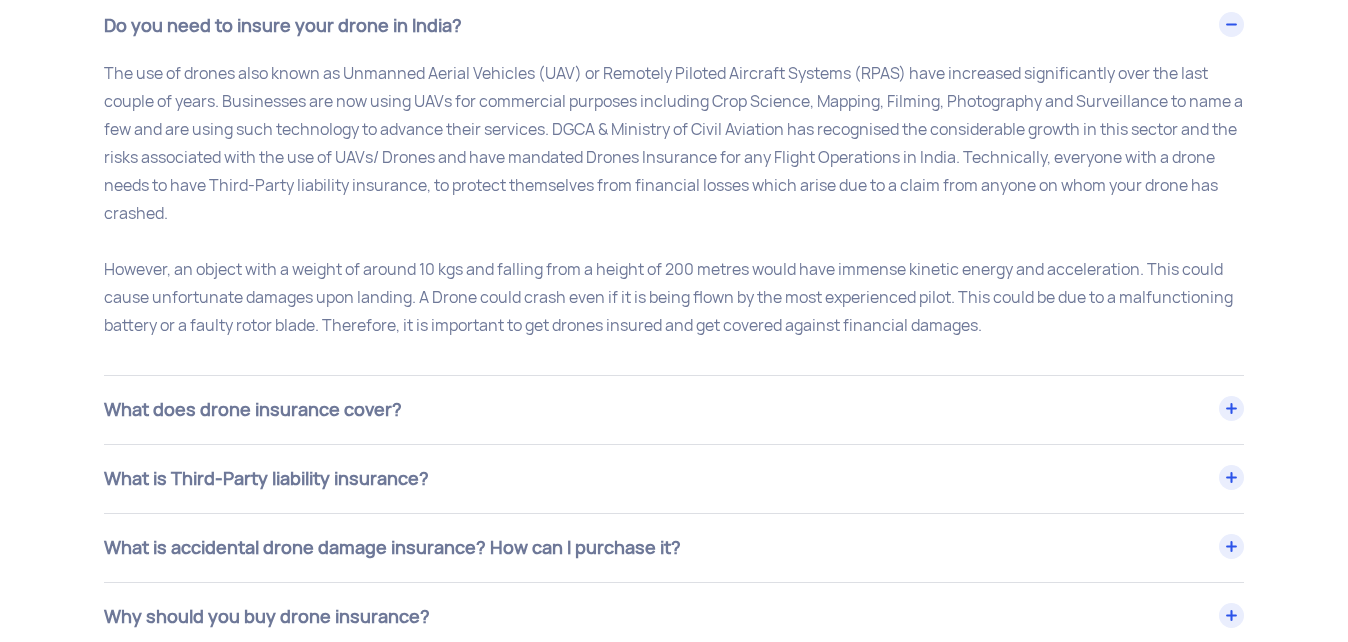 click on "What does drone insurance cover?" at bounding box center [674, -287] 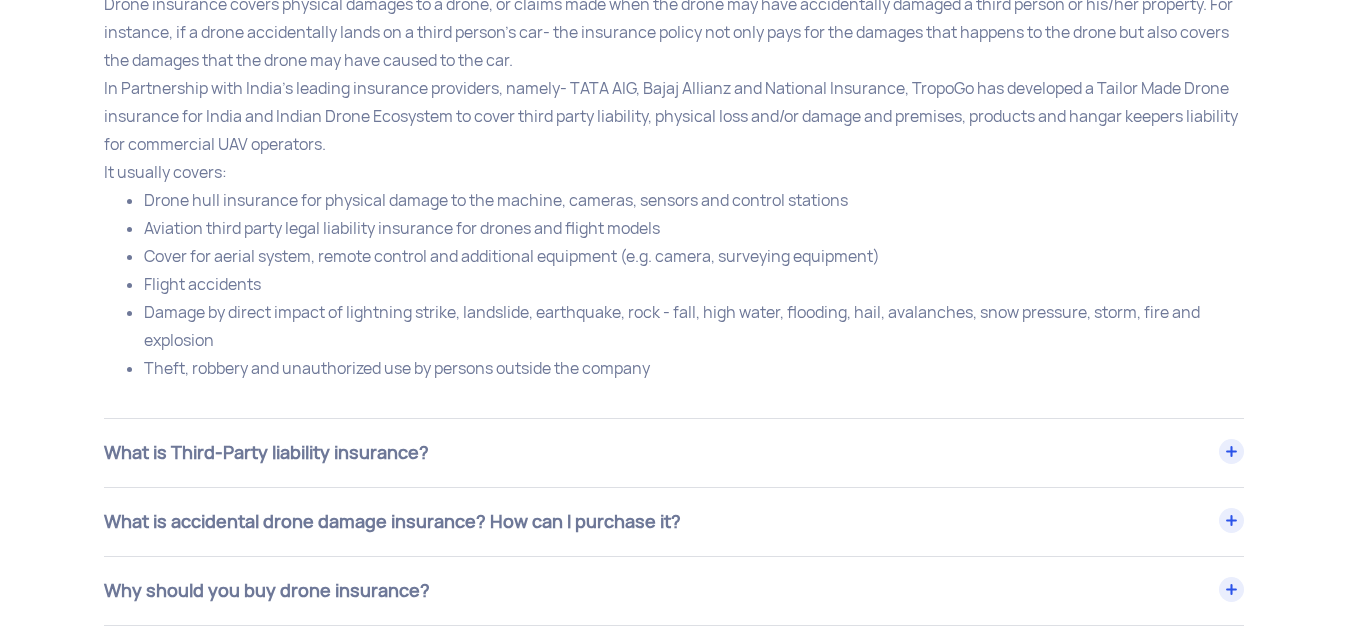 scroll, scrollTop: 8667, scrollLeft: 0, axis: vertical 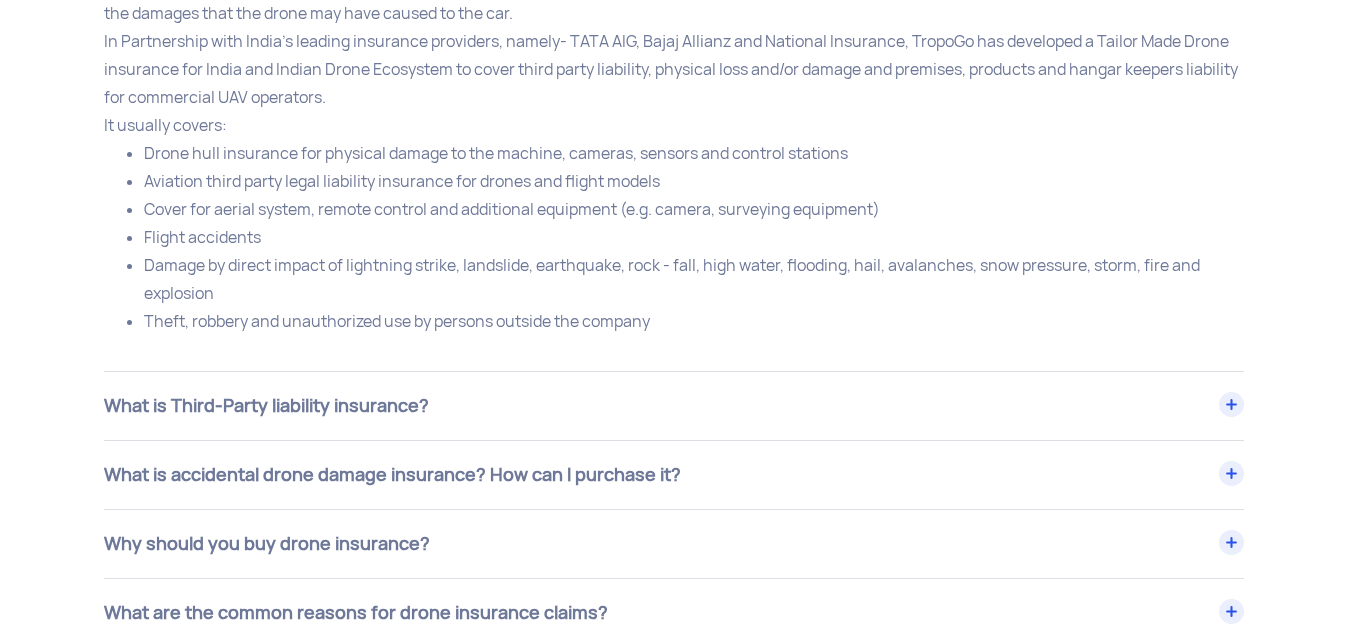 click on "What is Third-Party liability insurance?" at bounding box center (674, -787) 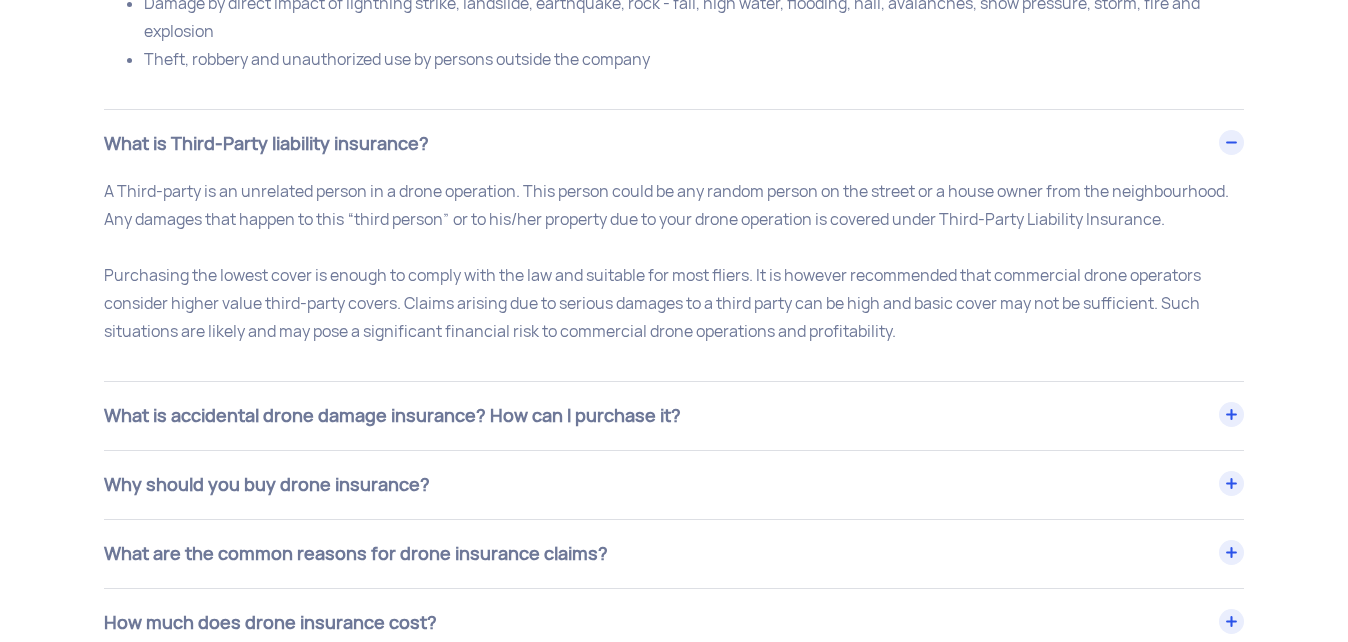 scroll, scrollTop: 8967, scrollLeft: 0, axis: vertical 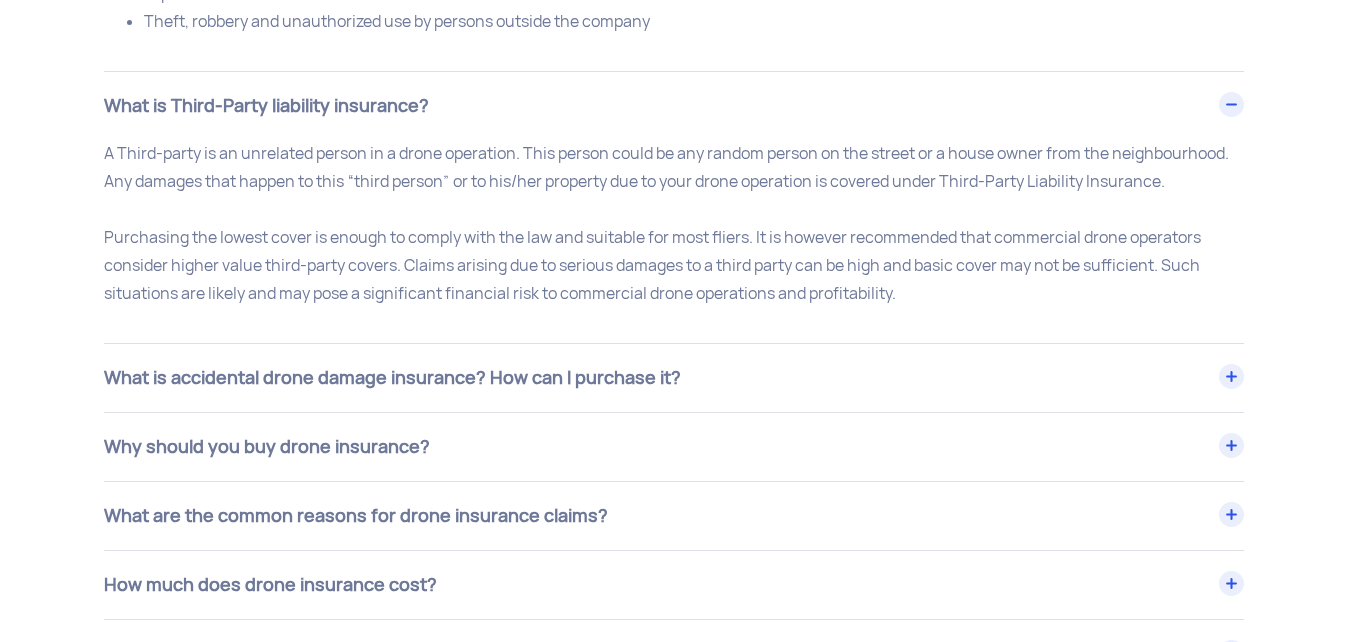 click on "What is accidental drone damage insurance? How can I purchase it?" at bounding box center [674, -1087] 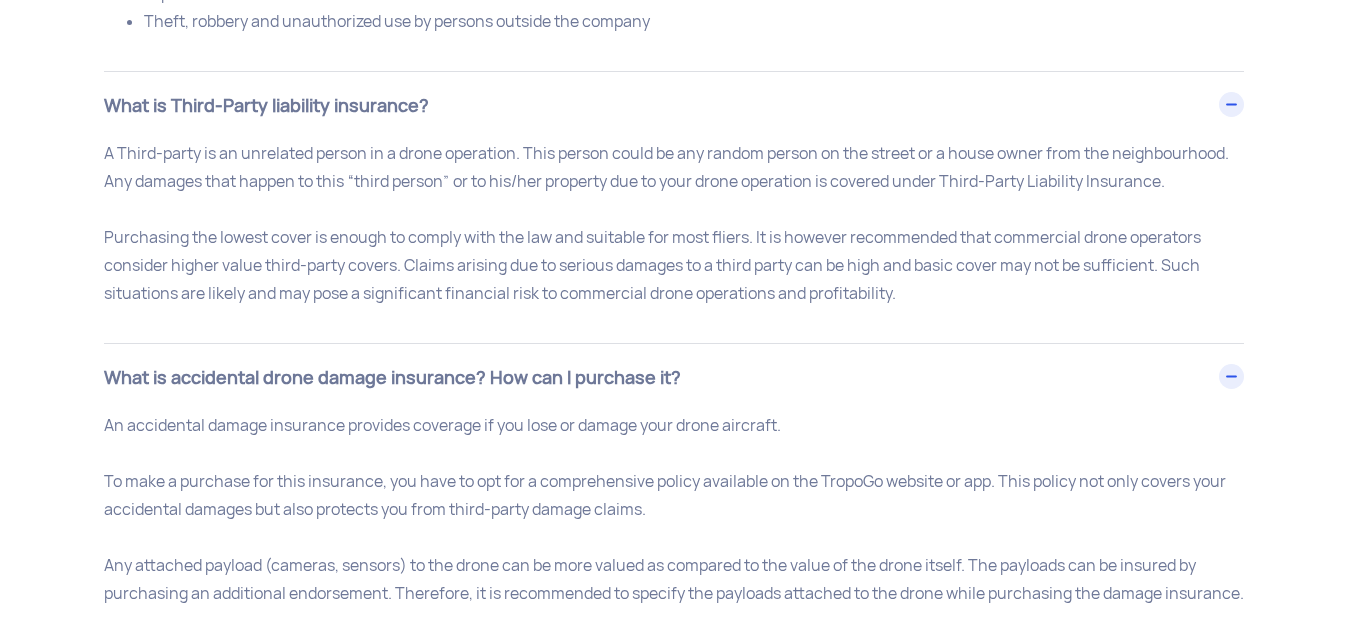 click on "What is accidental drone damage insurance? How can I purchase it?" at bounding box center (674, -1018) 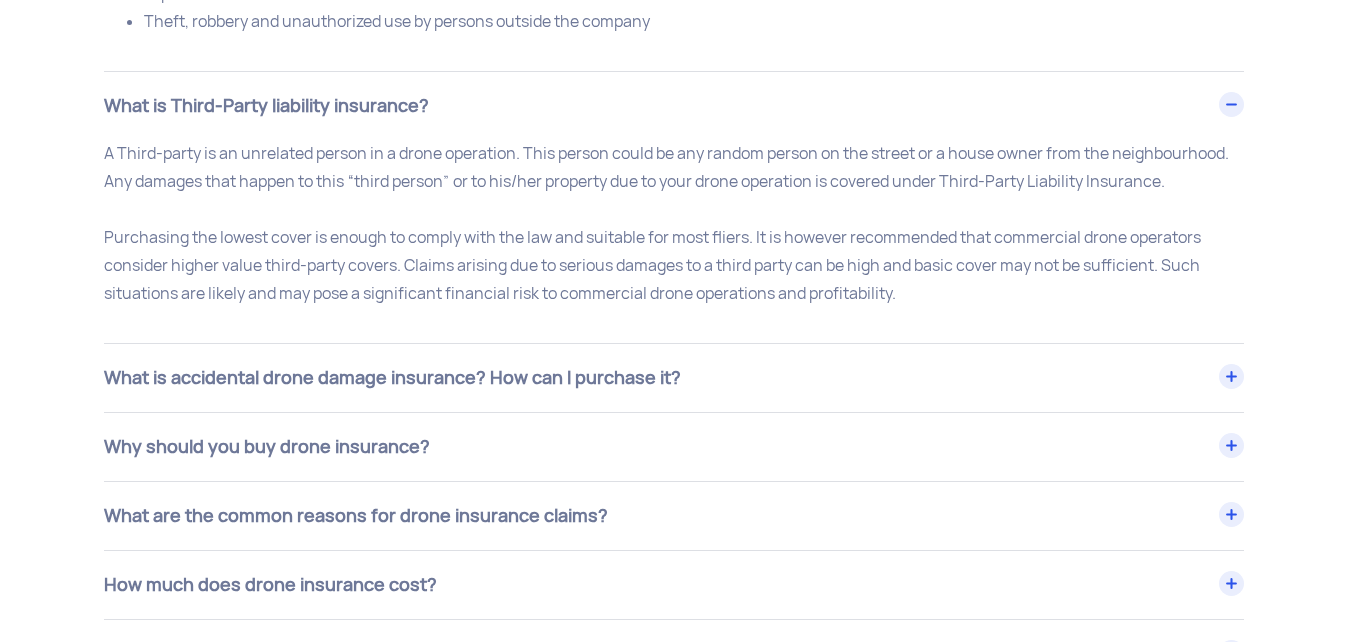 scroll, scrollTop: 9067, scrollLeft: 0, axis: vertical 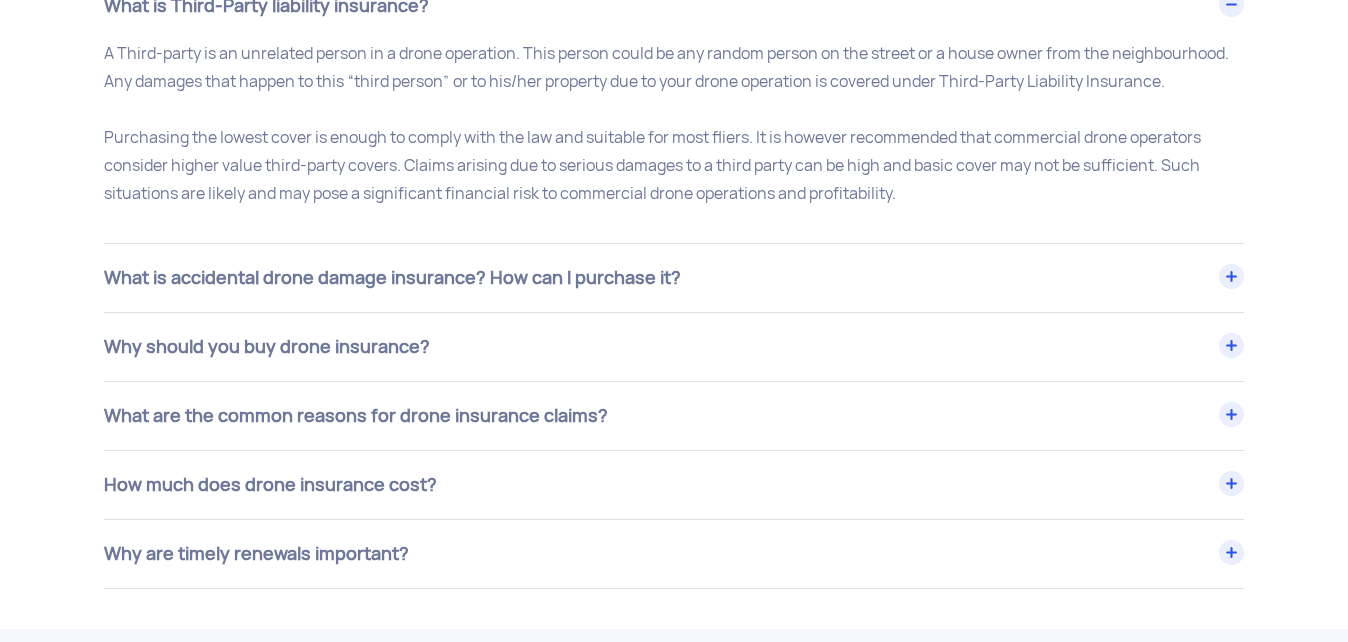 click on "How much does drone insurance cost?" at bounding box center [674, -1187] 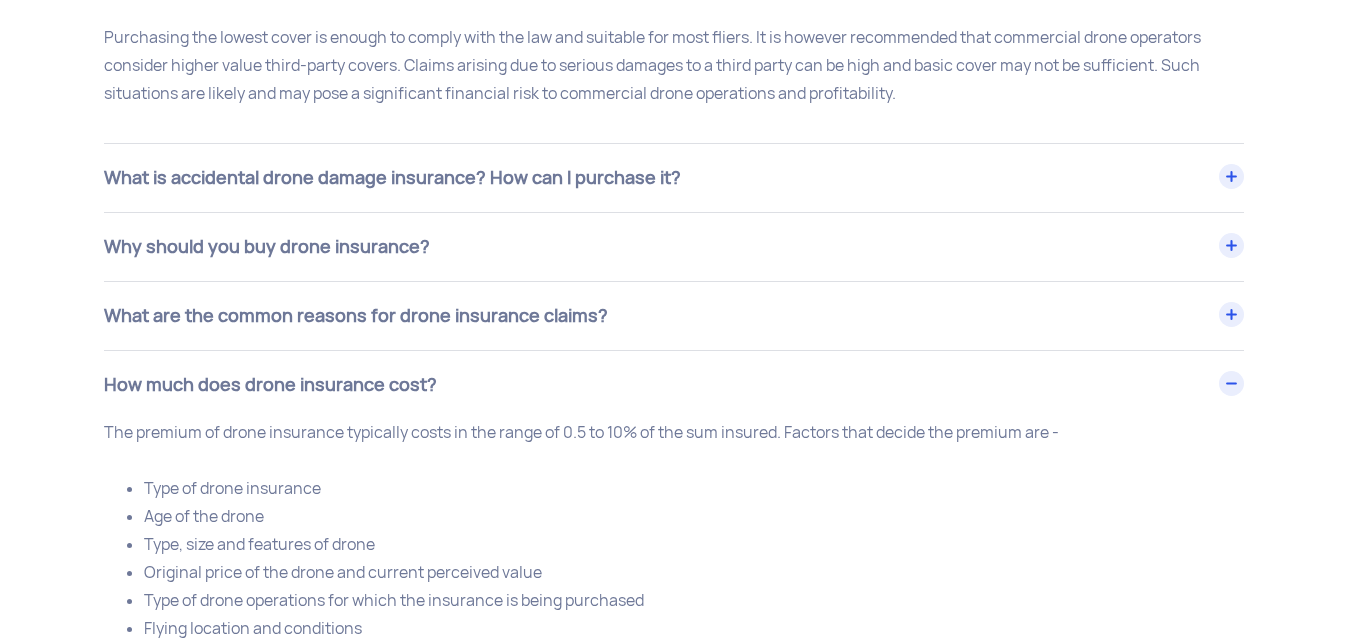 scroll, scrollTop: 9267, scrollLeft: 0, axis: vertical 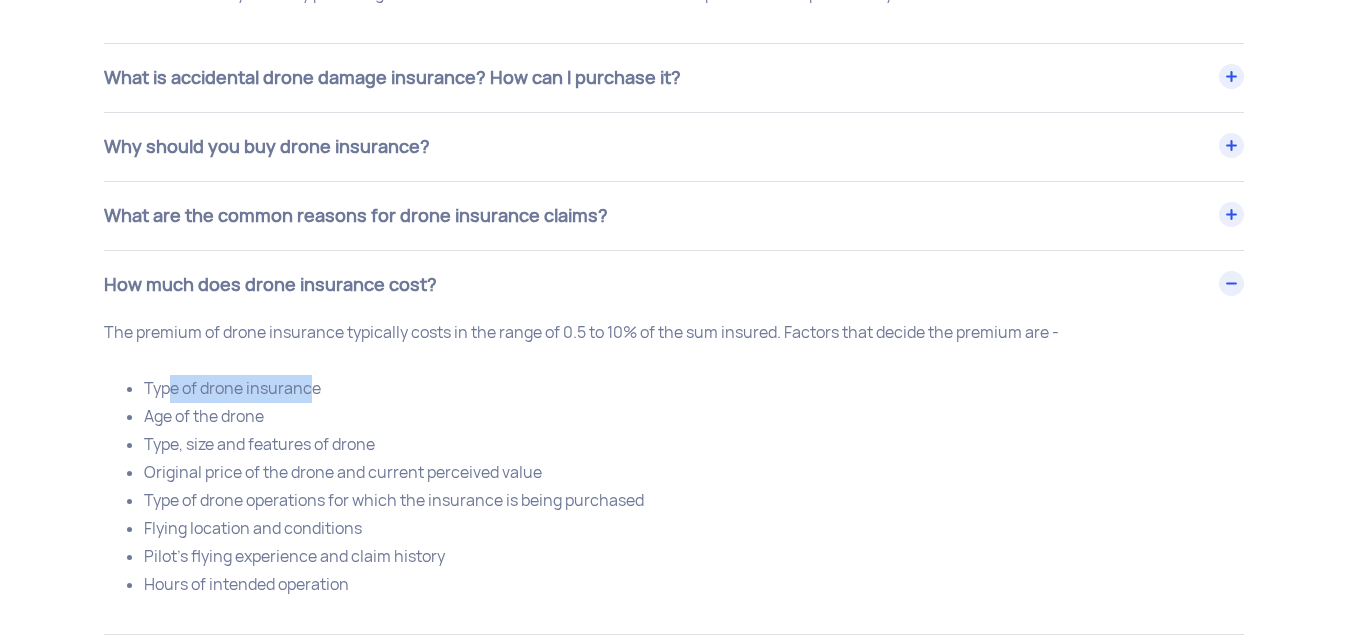 drag, startPoint x: 175, startPoint y: 358, endPoint x: 309, endPoint y: 368, distance: 134.37262 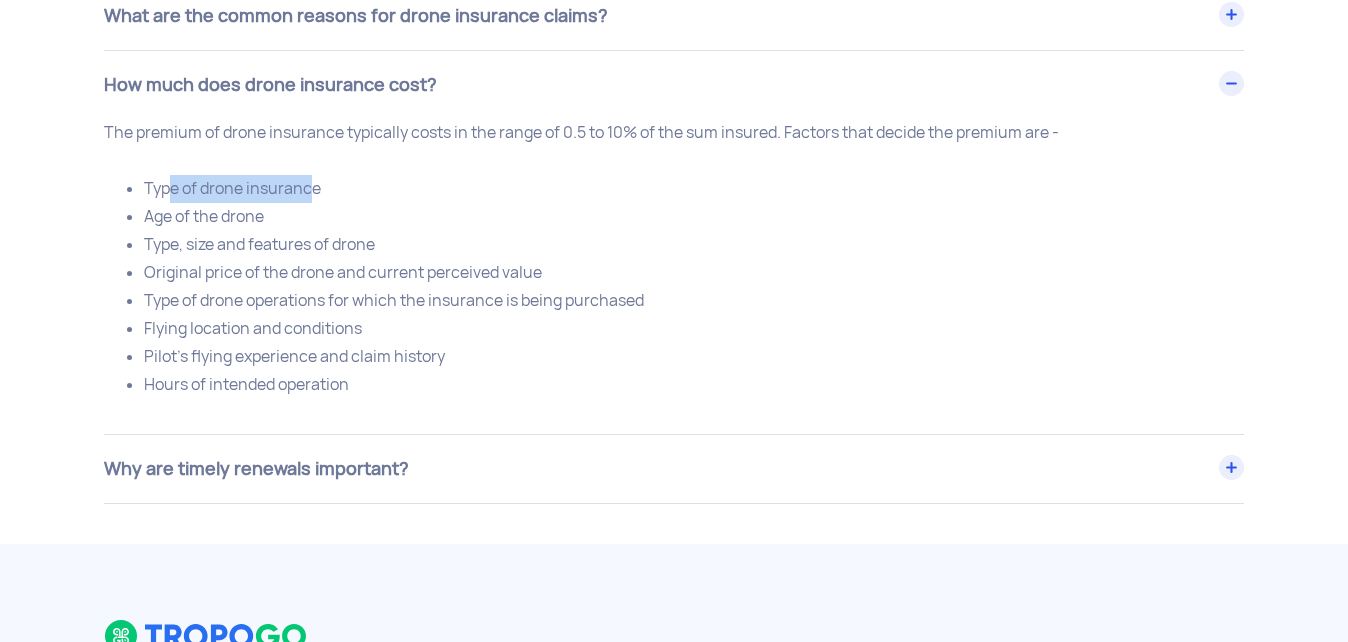 scroll, scrollTop: 9567, scrollLeft: 0, axis: vertical 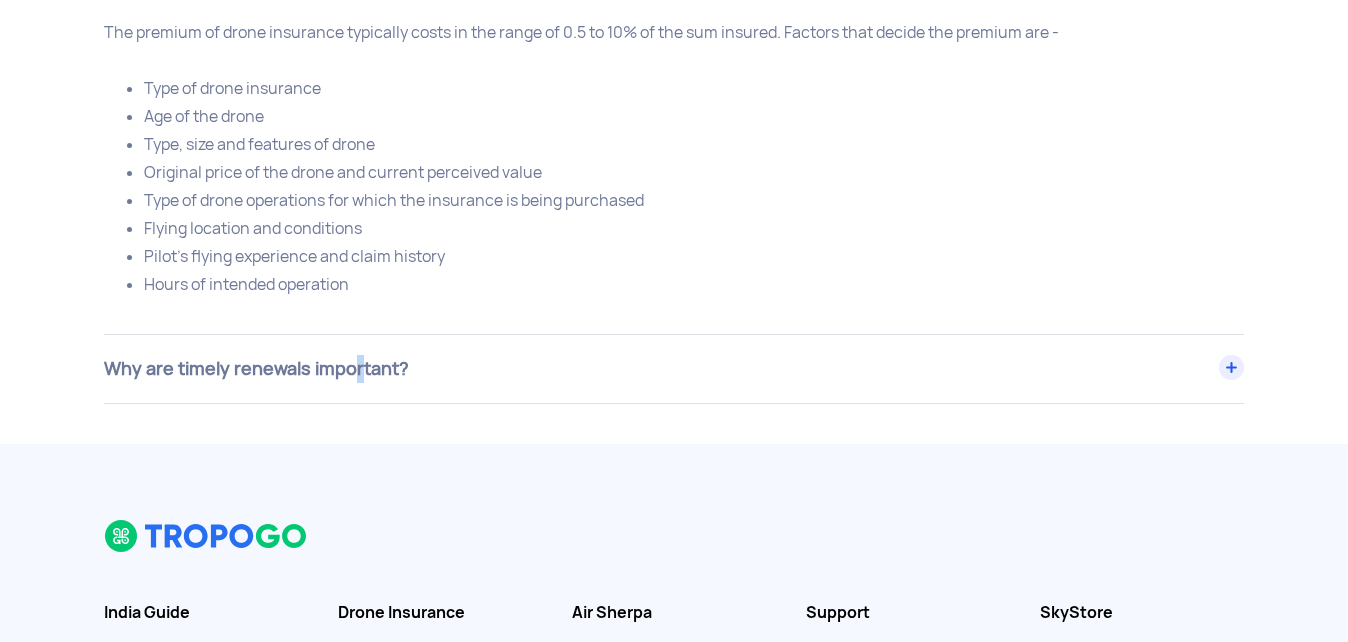 click on "Why are timely renewals important?" at bounding box center (674, -1687) 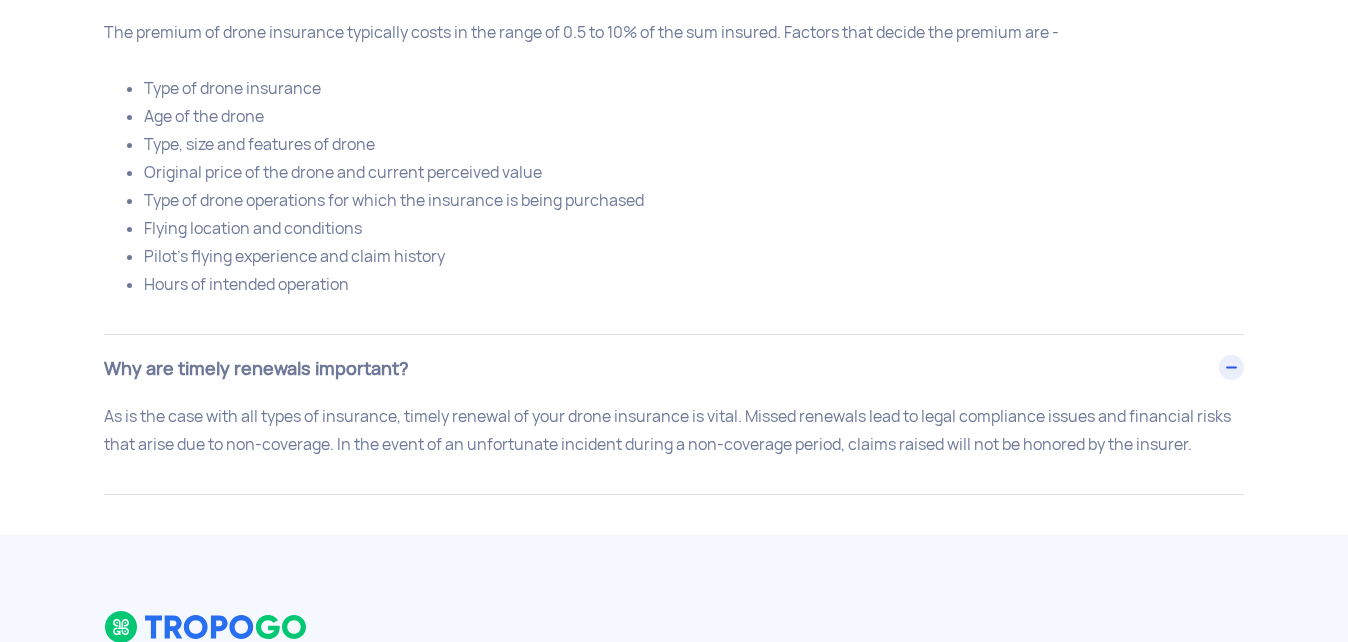 click on "Why are timely renewals important?" at bounding box center (674, -1618) 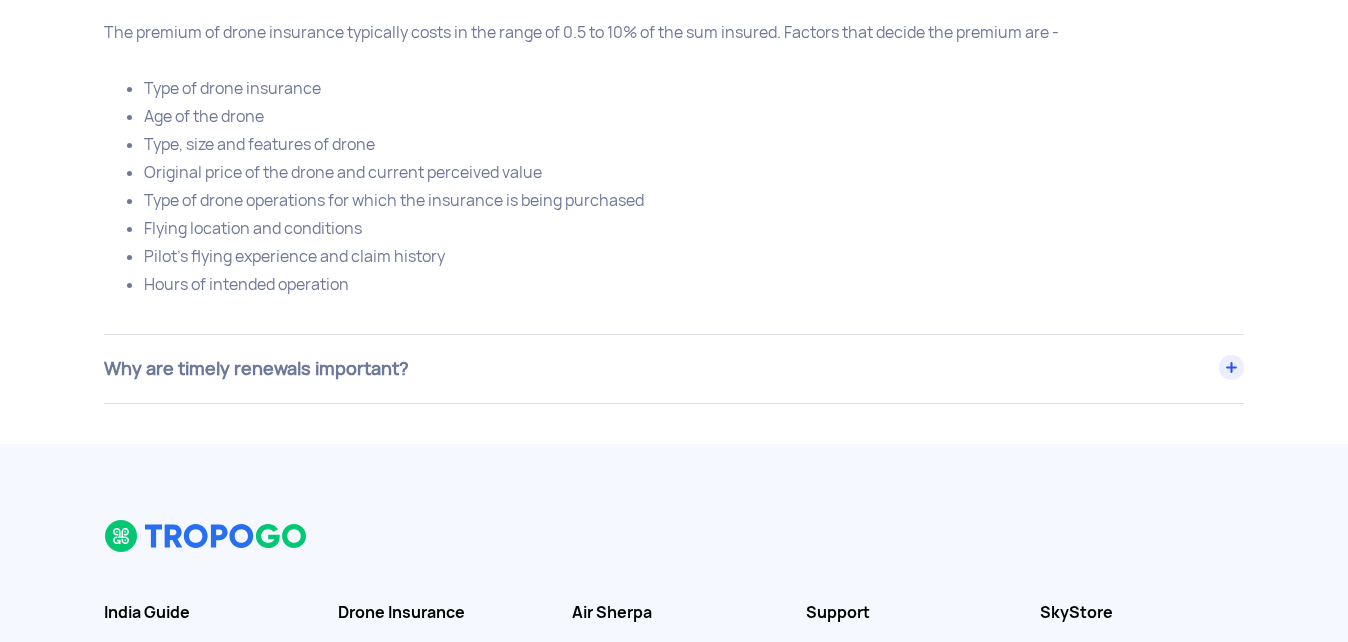 click on "Why are timely renewals important?" at bounding box center [674, -1687] 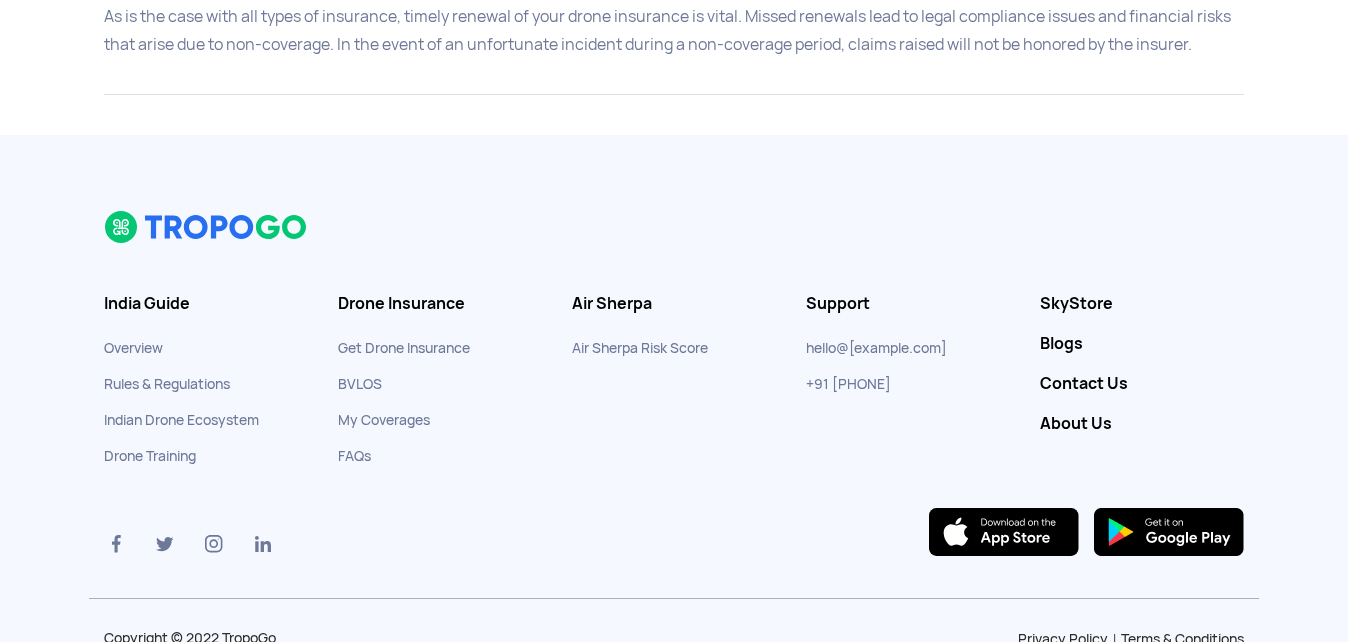 scroll, scrollTop: 9990, scrollLeft: 0, axis: vertical 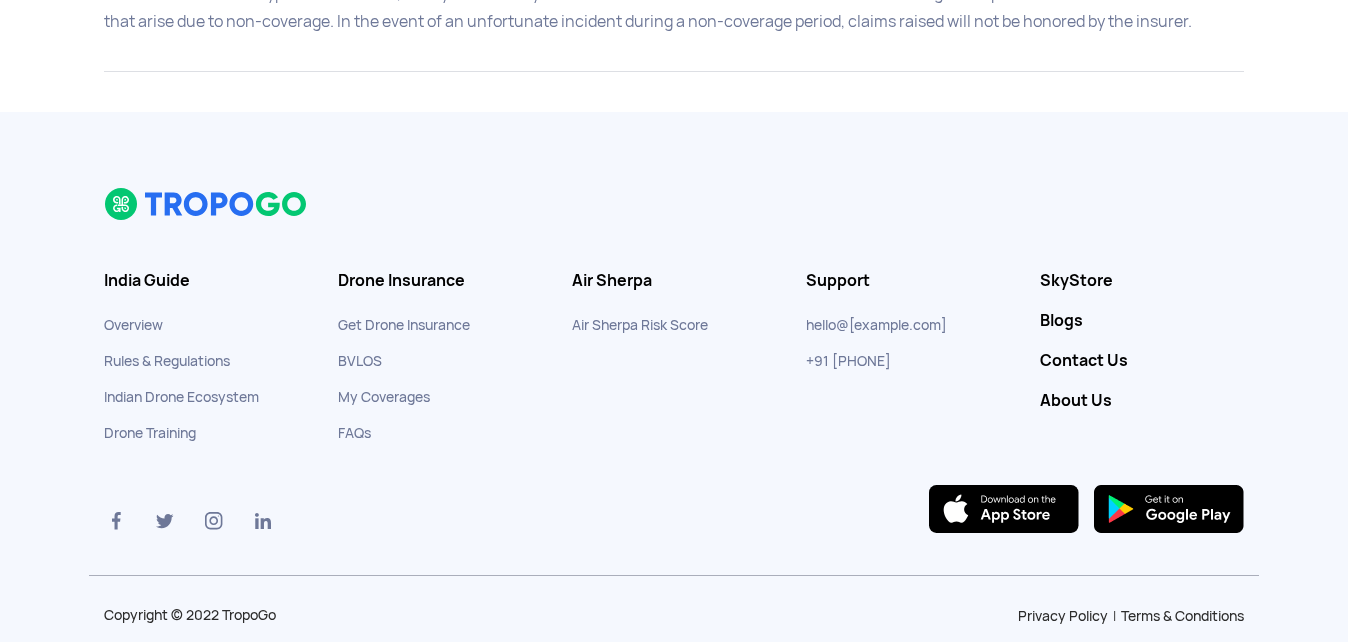 click on "Contact Us" at bounding box center [1142, 361] 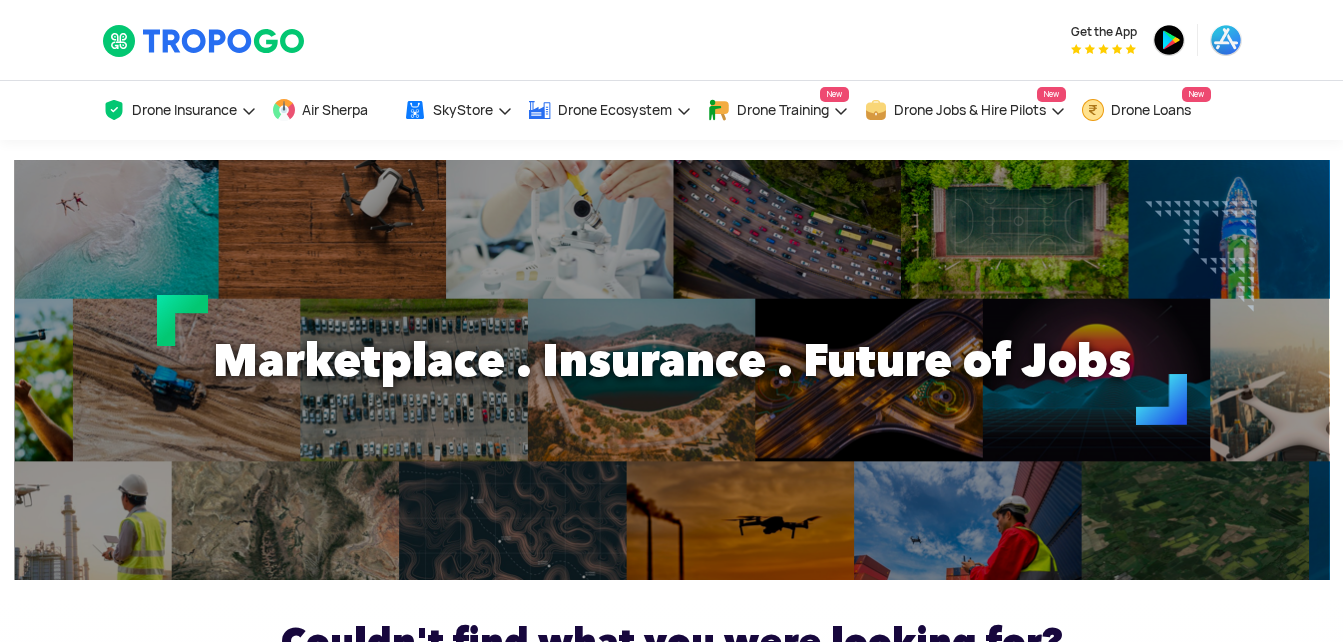 scroll, scrollTop: 0, scrollLeft: 0, axis: both 